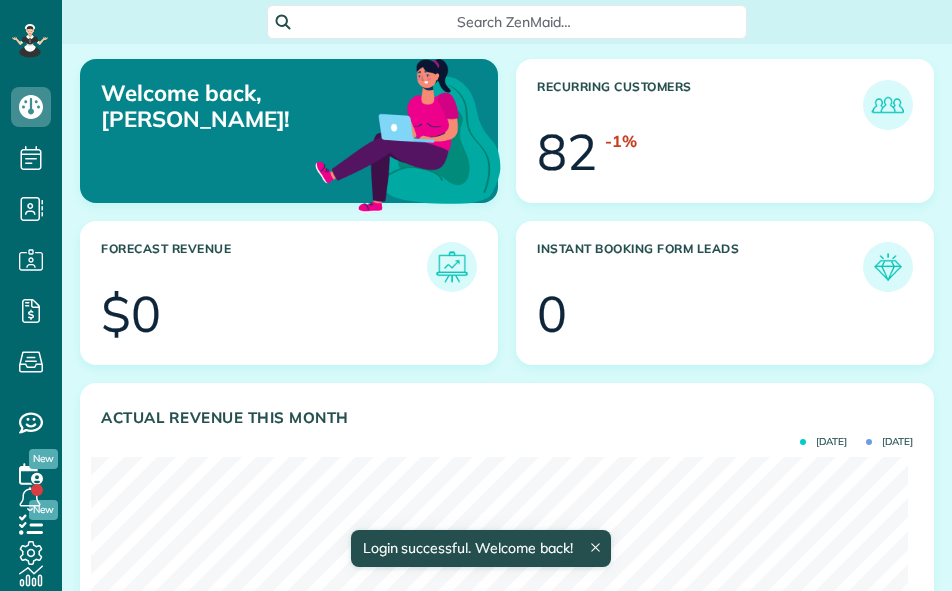 scroll, scrollTop: 0, scrollLeft: 0, axis: both 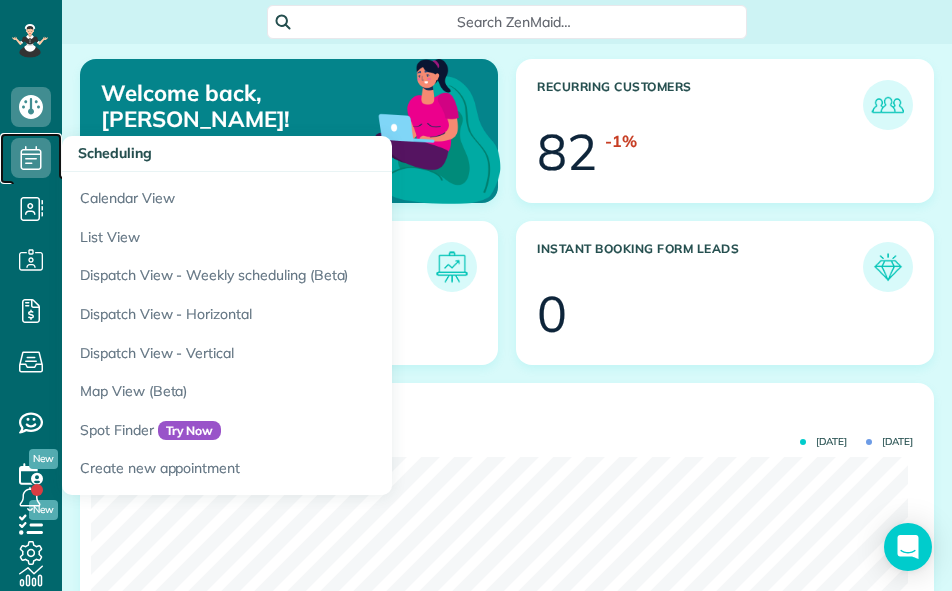 click 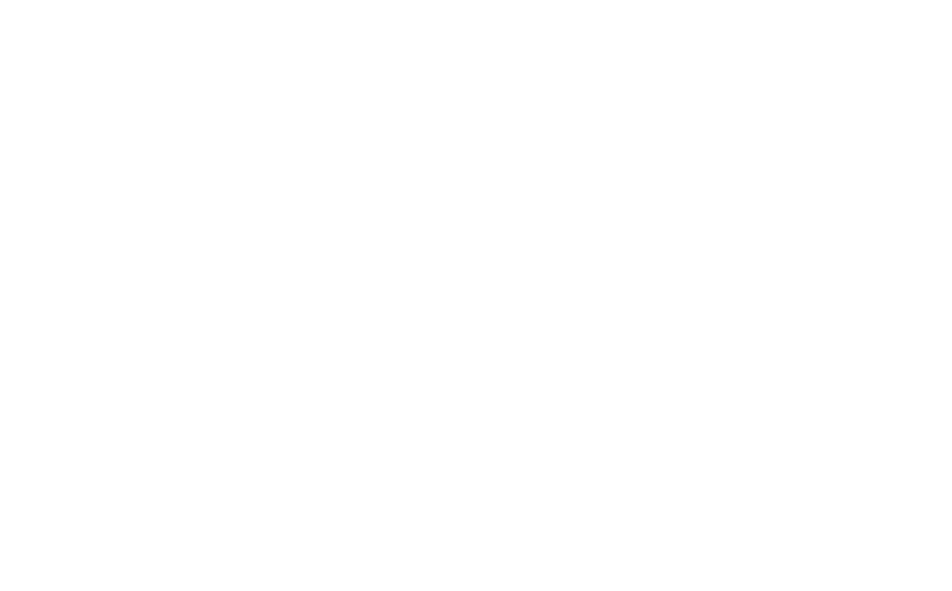 scroll, scrollTop: 0, scrollLeft: 0, axis: both 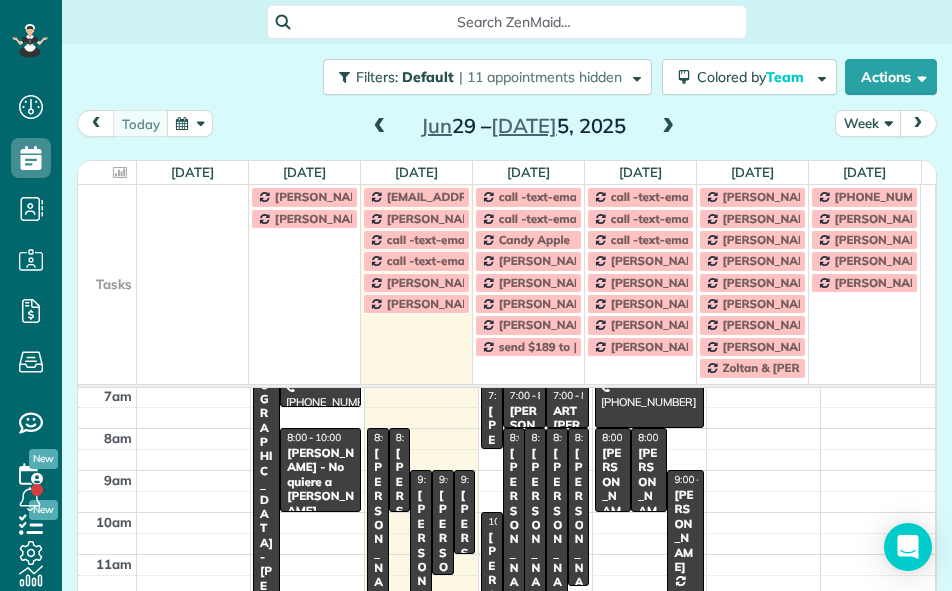 click on "Week" at bounding box center [868, 123] 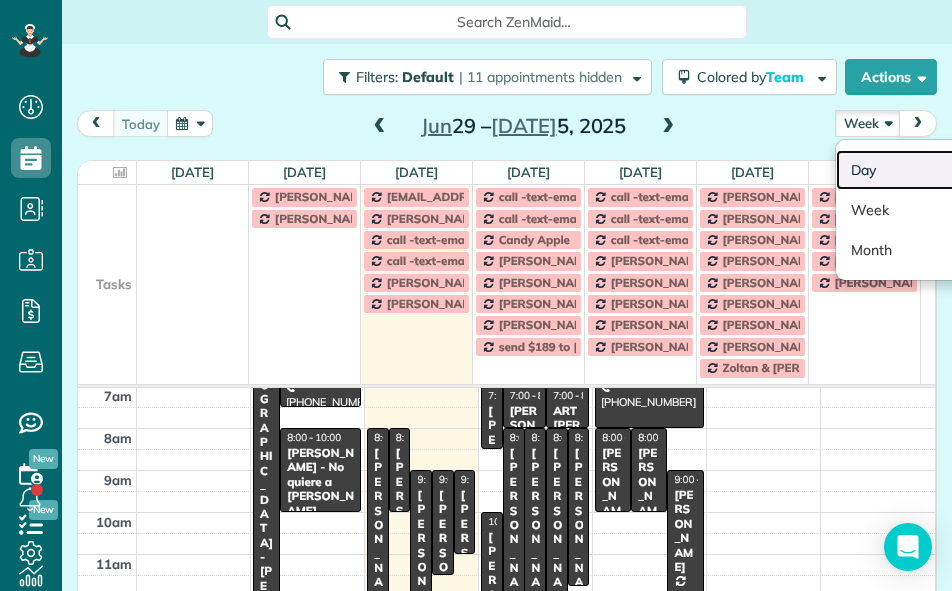 click on "Day" at bounding box center [915, 170] 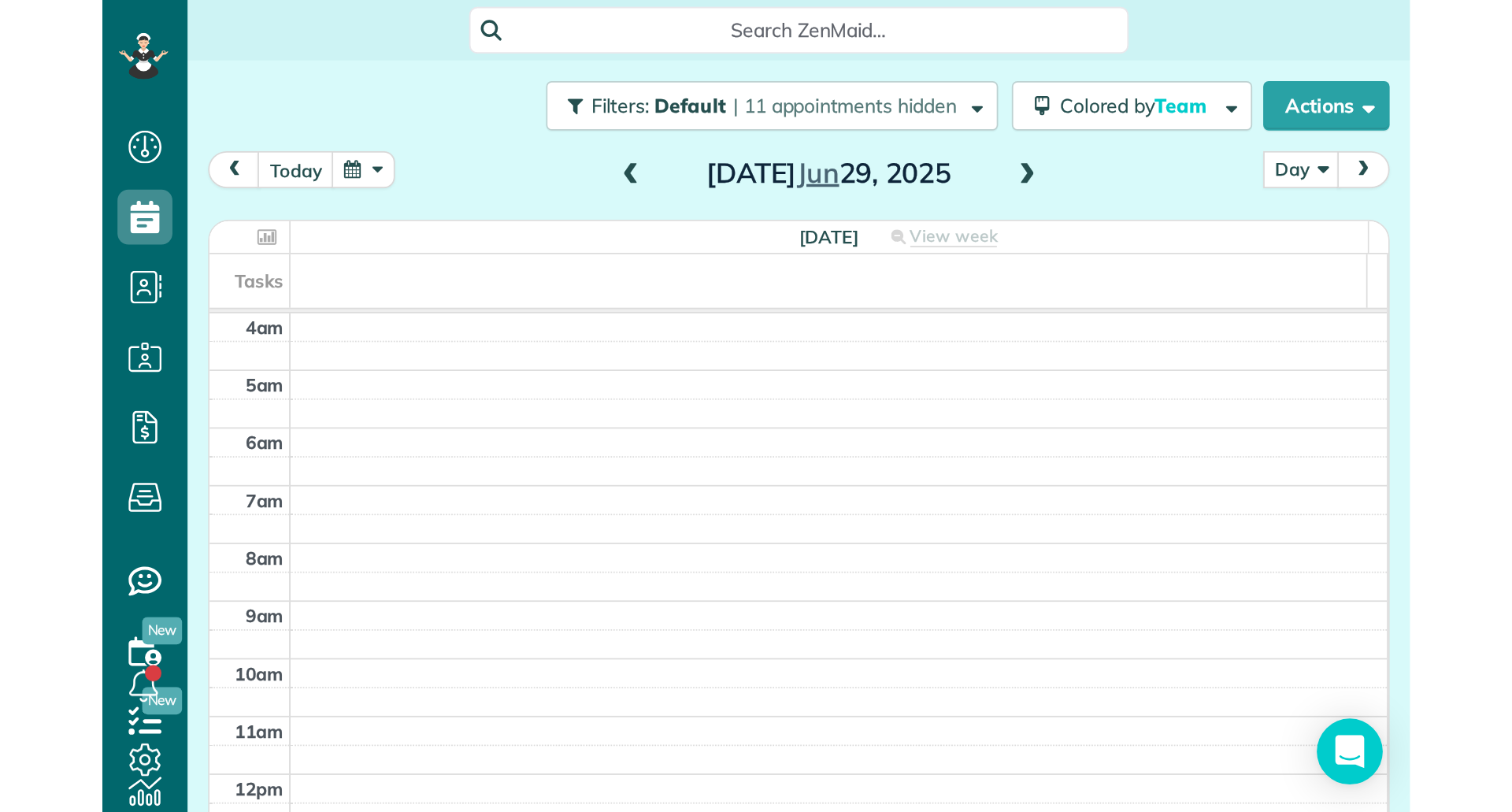 scroll, scrollTop: 100, scrollLeft: 0, axis: vertical 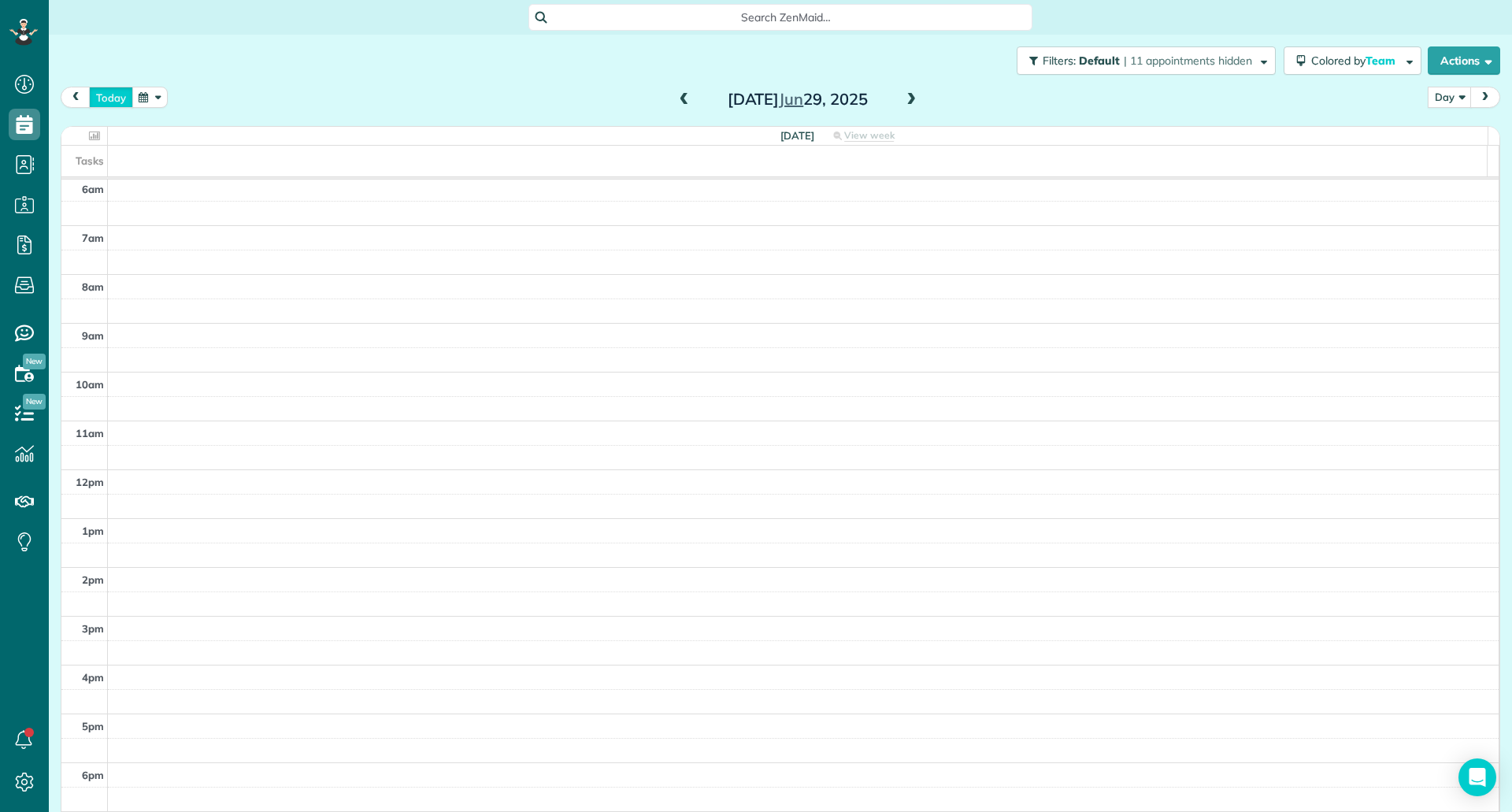 click on "today" at bounding box center (111, 97) 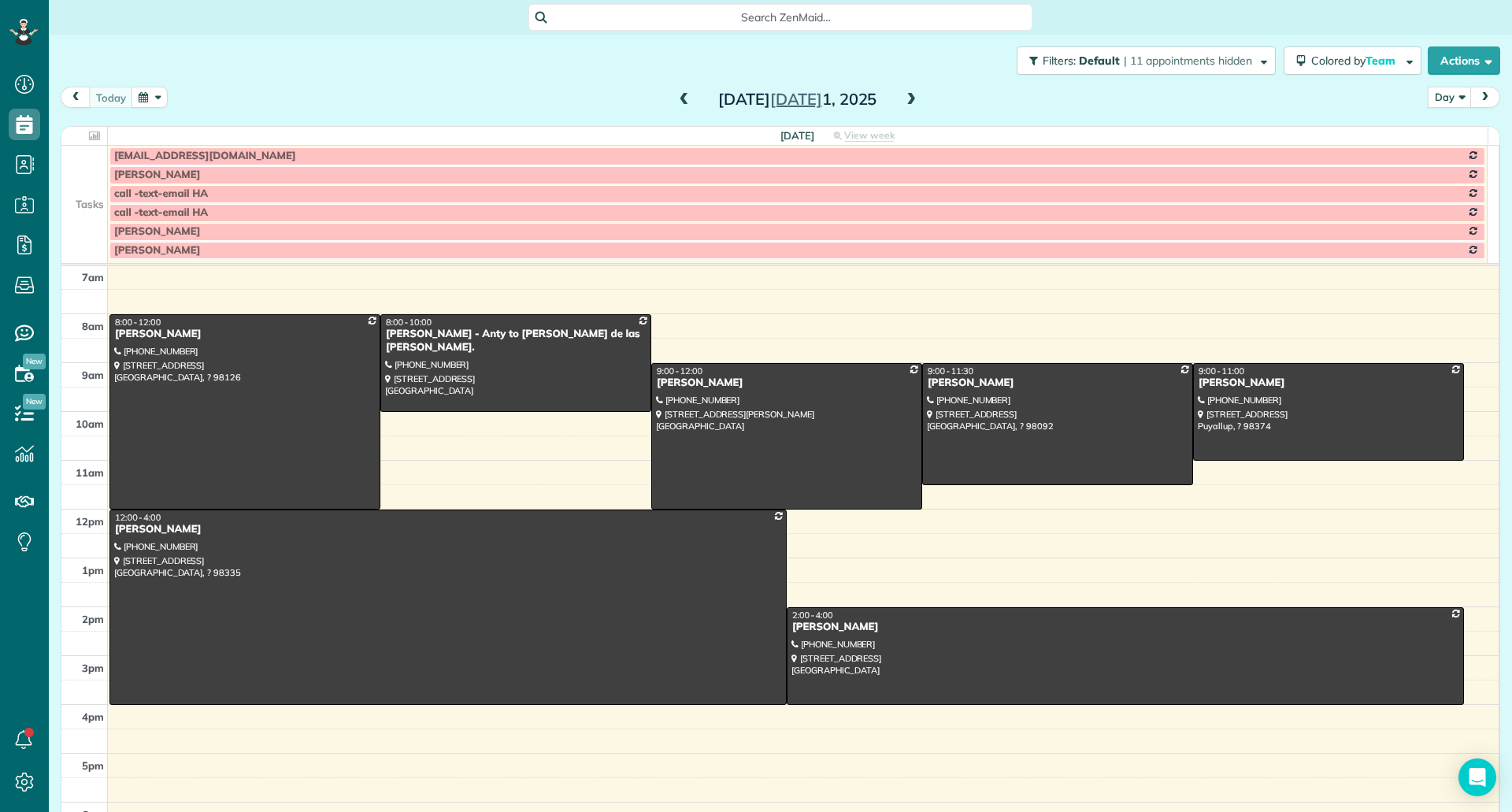 click at bounding box center (911, 100) 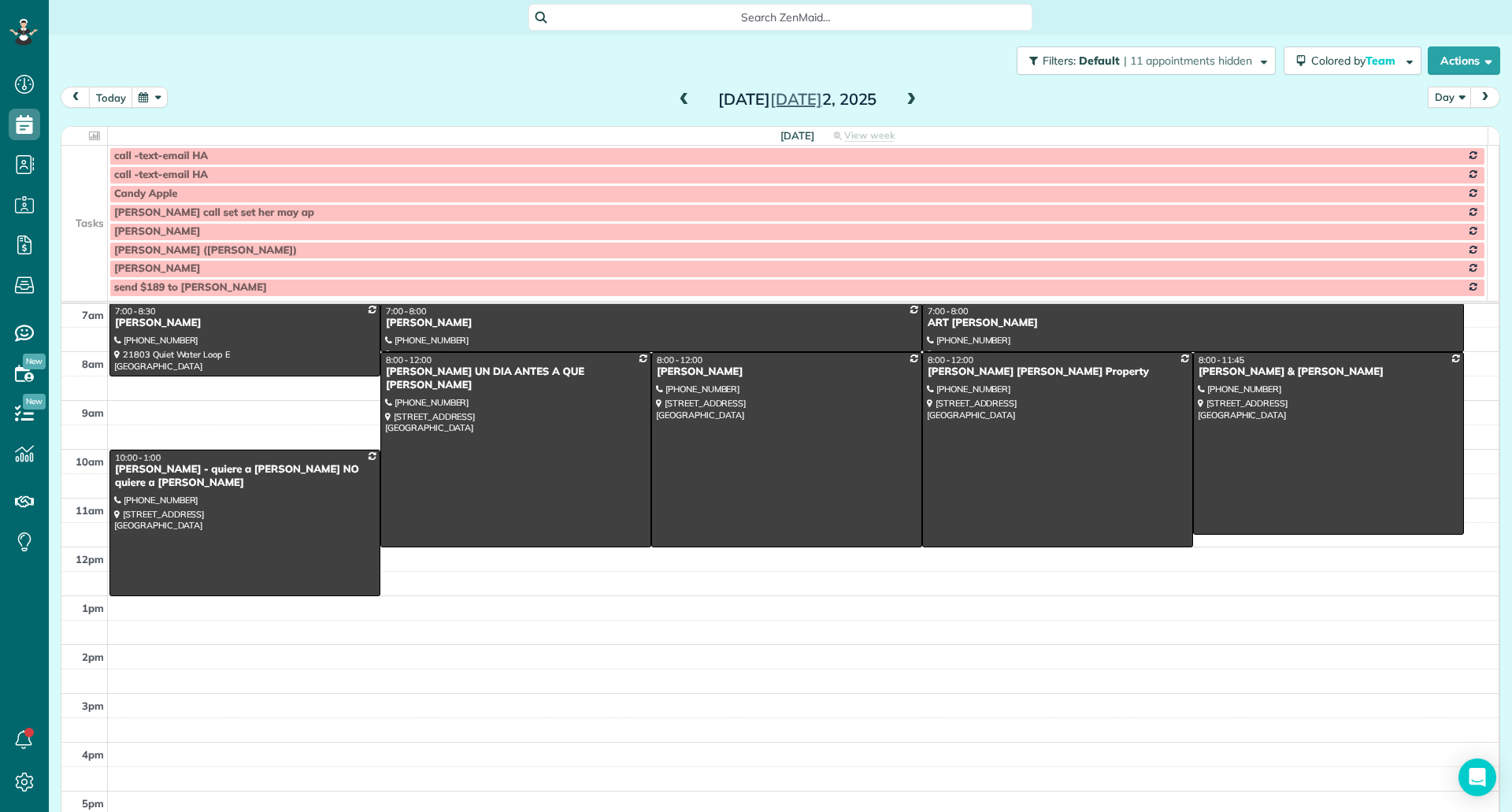 click at bounding box center (84, 194) 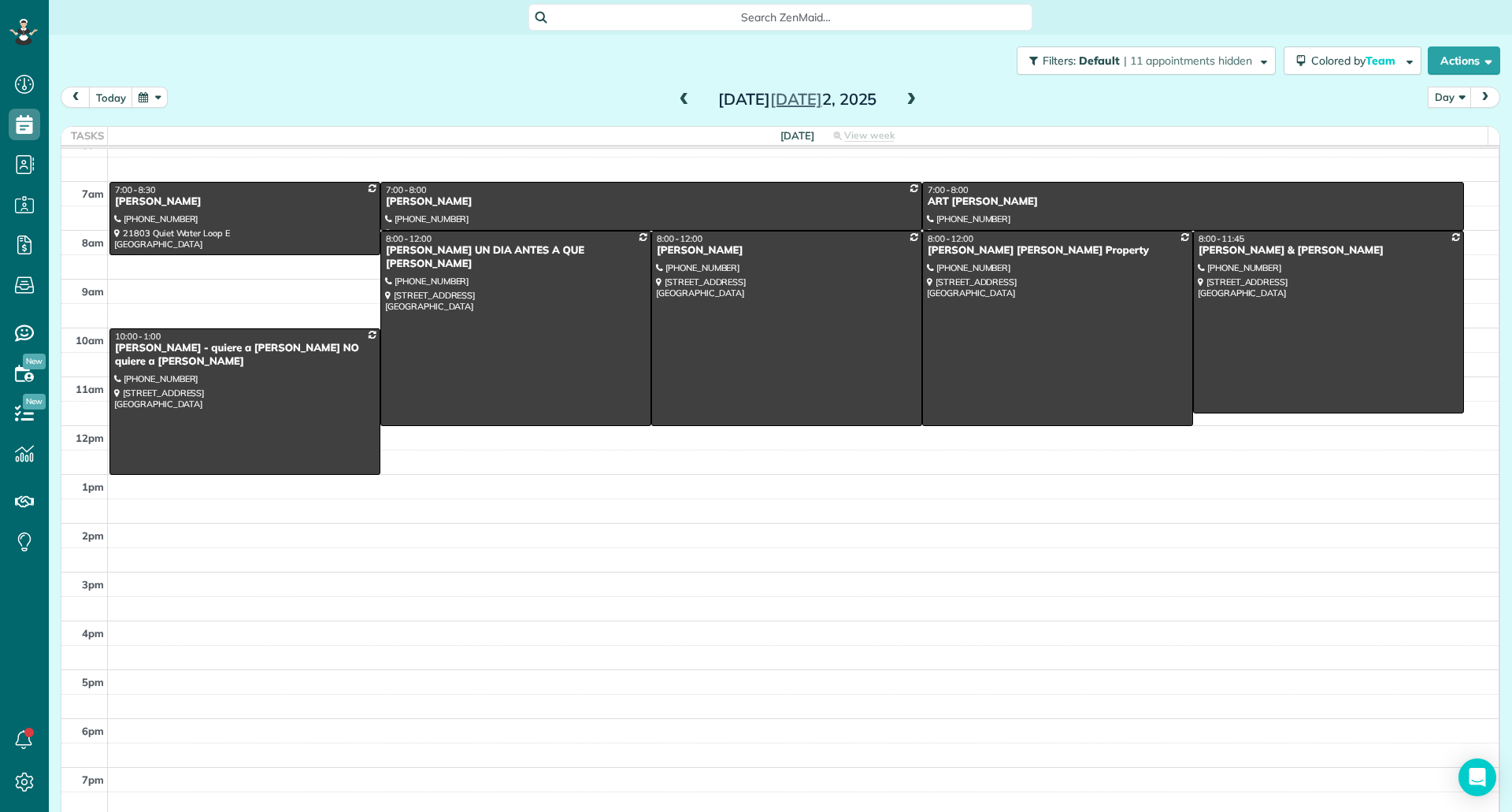 scroll, scrollTop: 97, scrollLeft: 0, axis: vertical 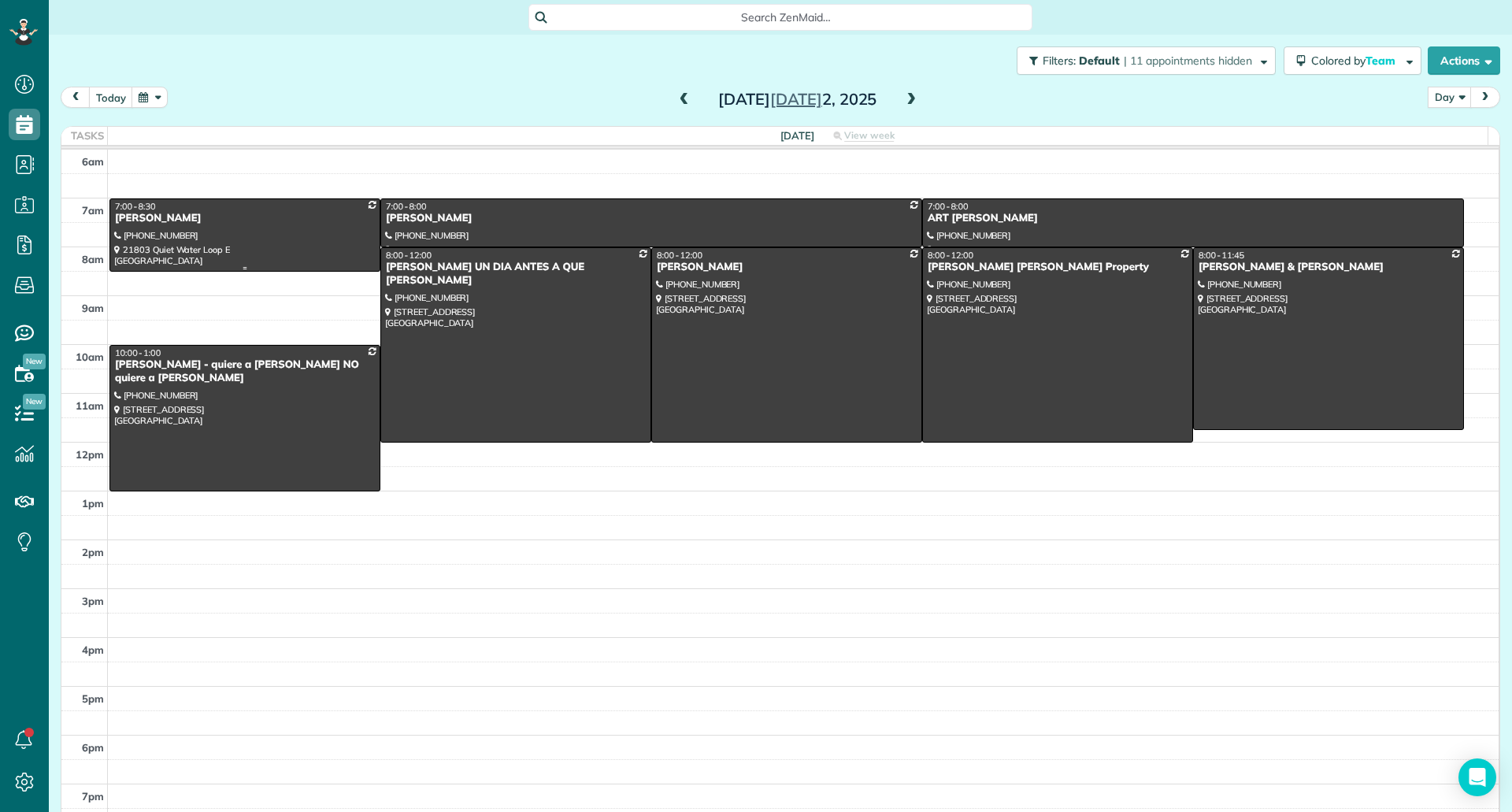 click at bounding box center [245, 235] 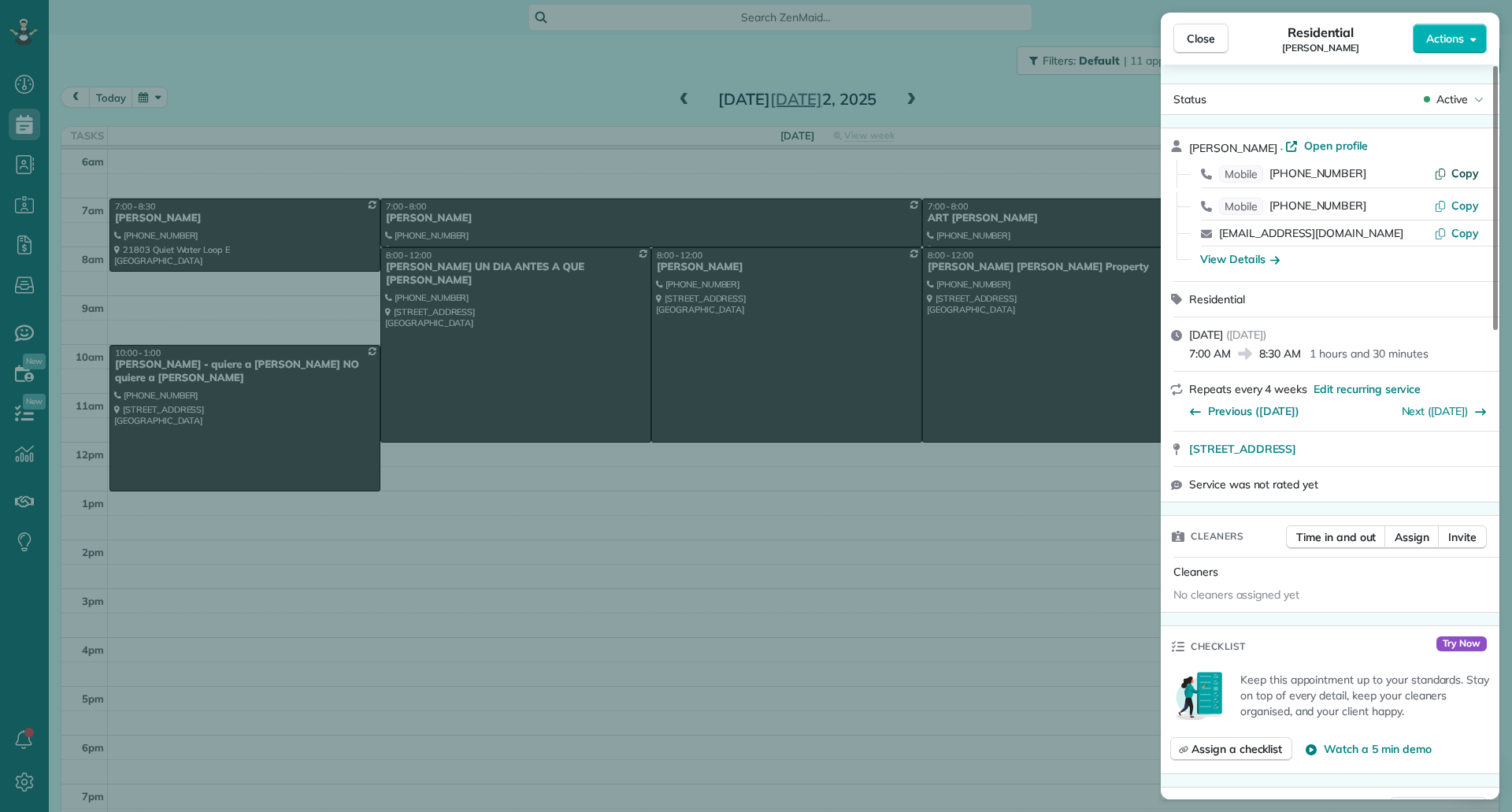 click on "Copy" at bounding box center [1456, 173] 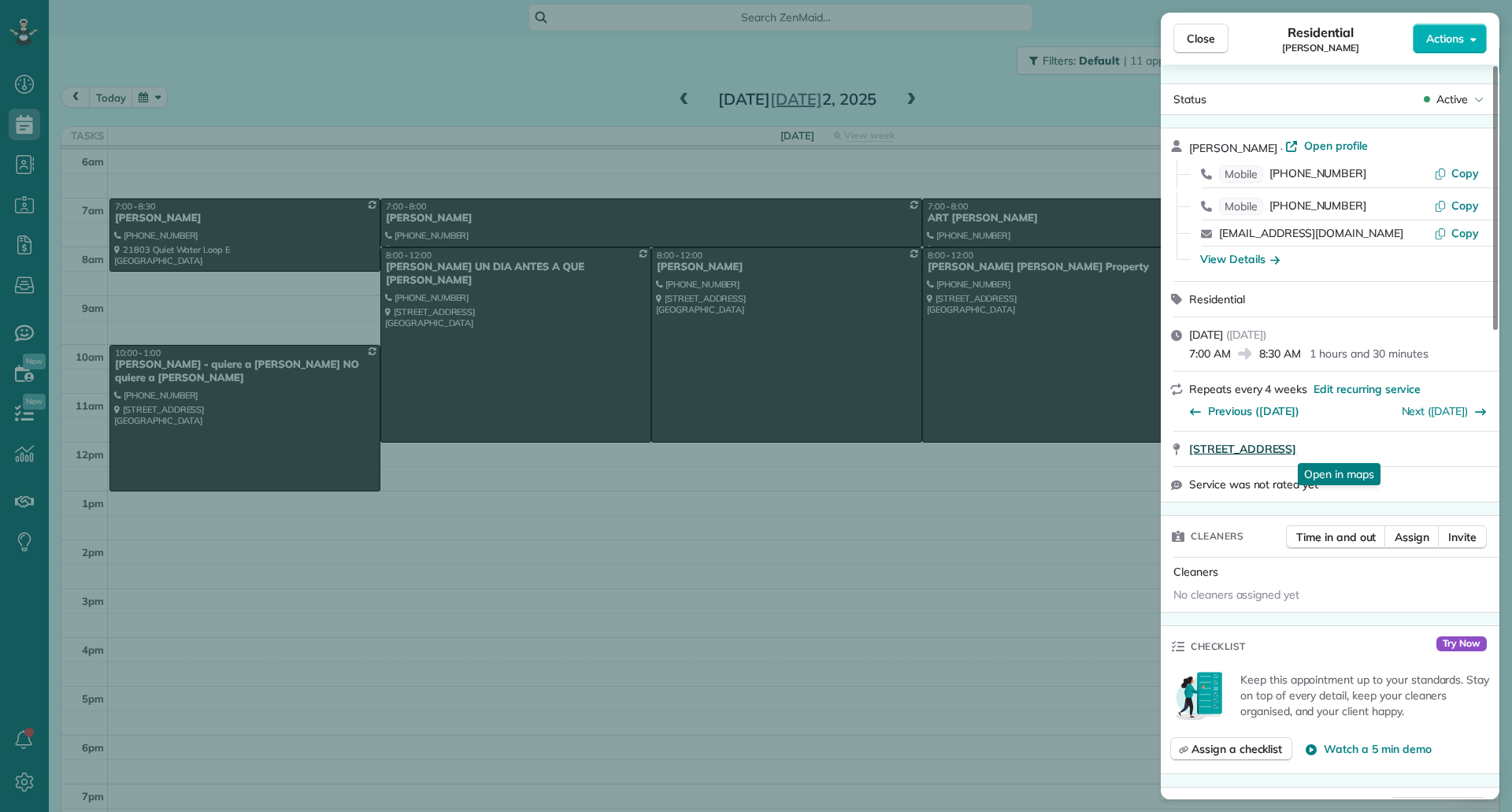 drag, startPoint x: 1183, startPoint y: 455, endPoint x: 1450, endPoint y: 455, distance: 267 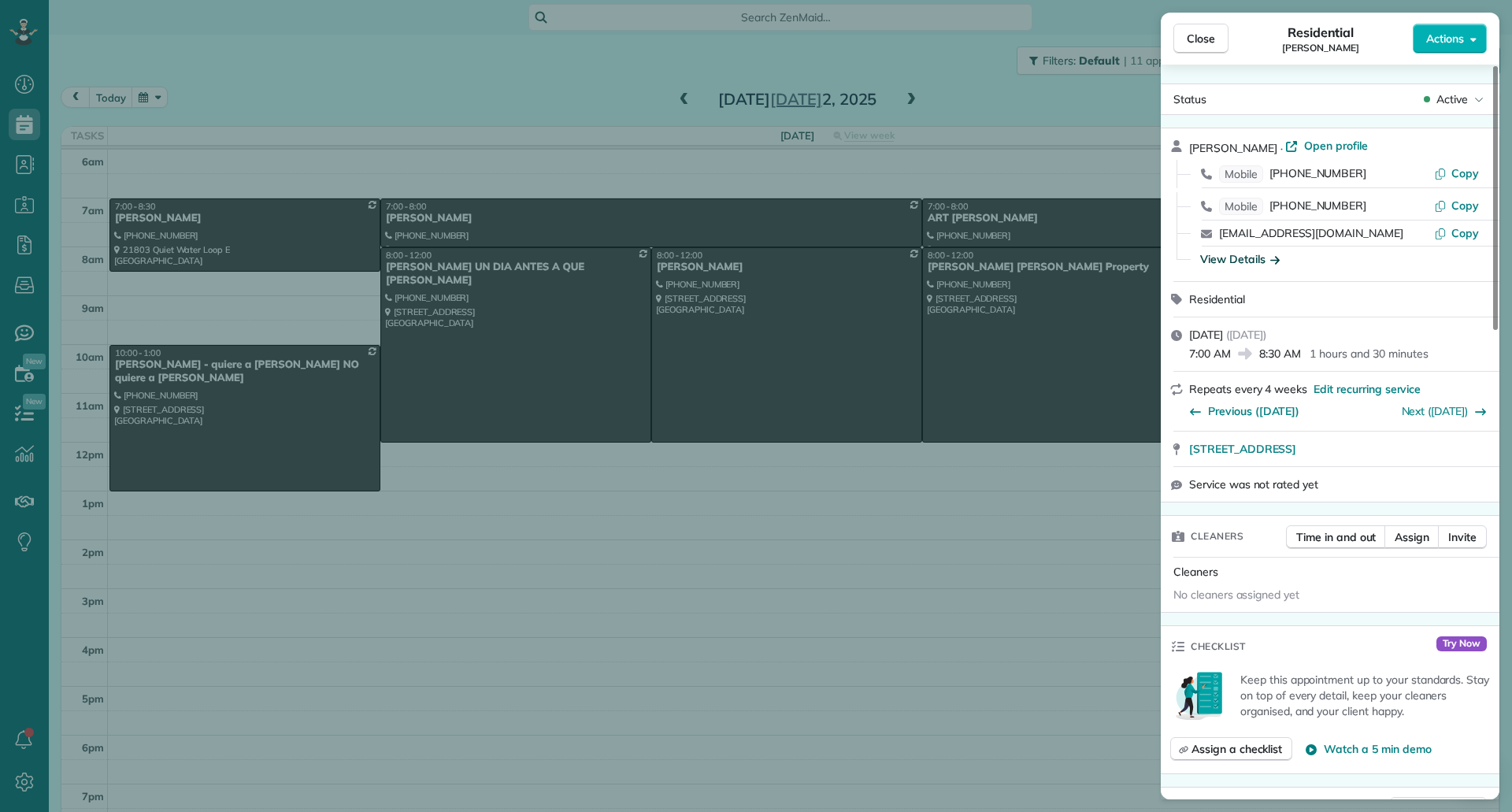 click on "View Details" at bounding box center [1240, 259] 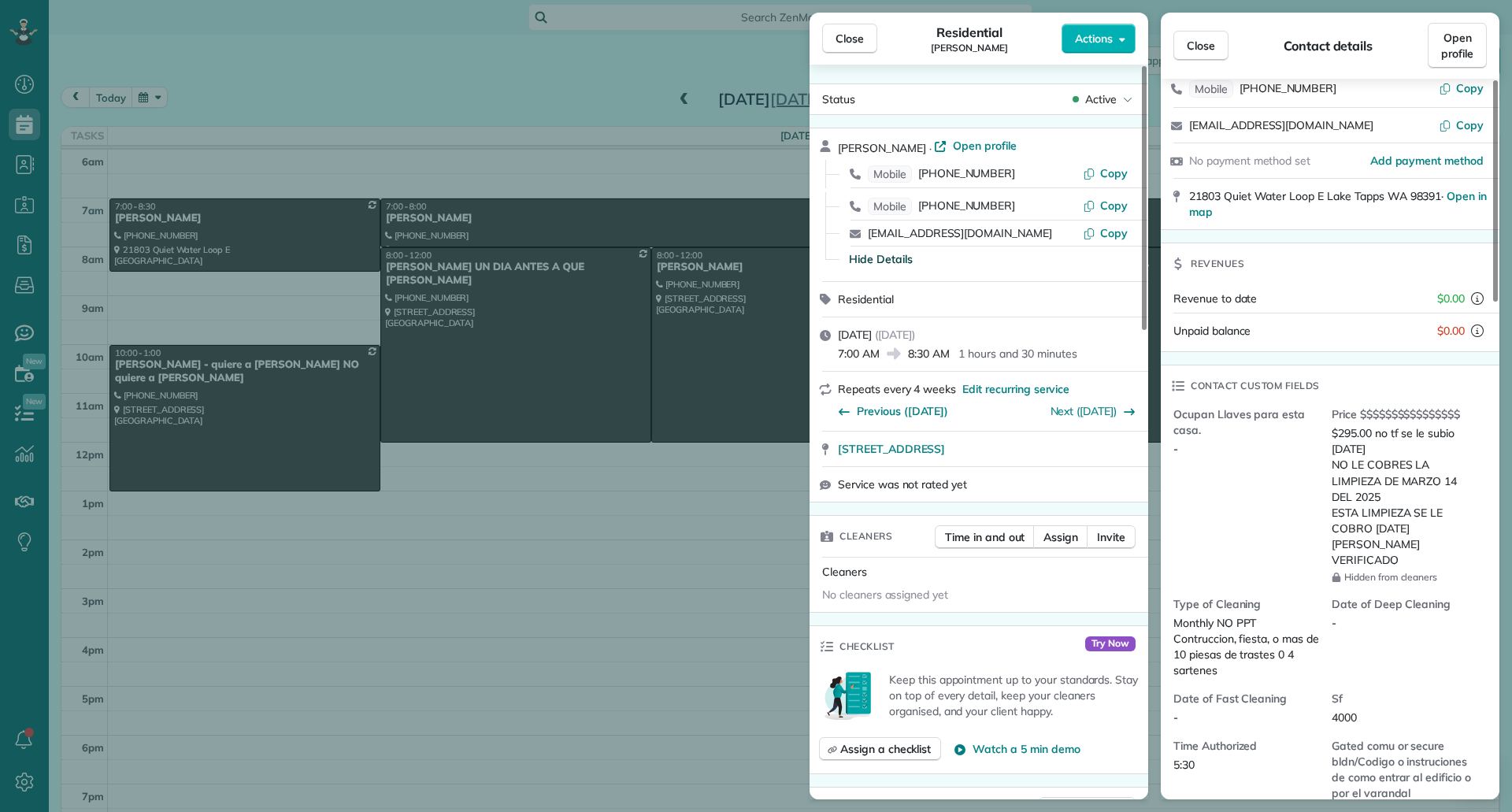 scroll, scrollTop: 0, scrollLeft: 0, axis: both 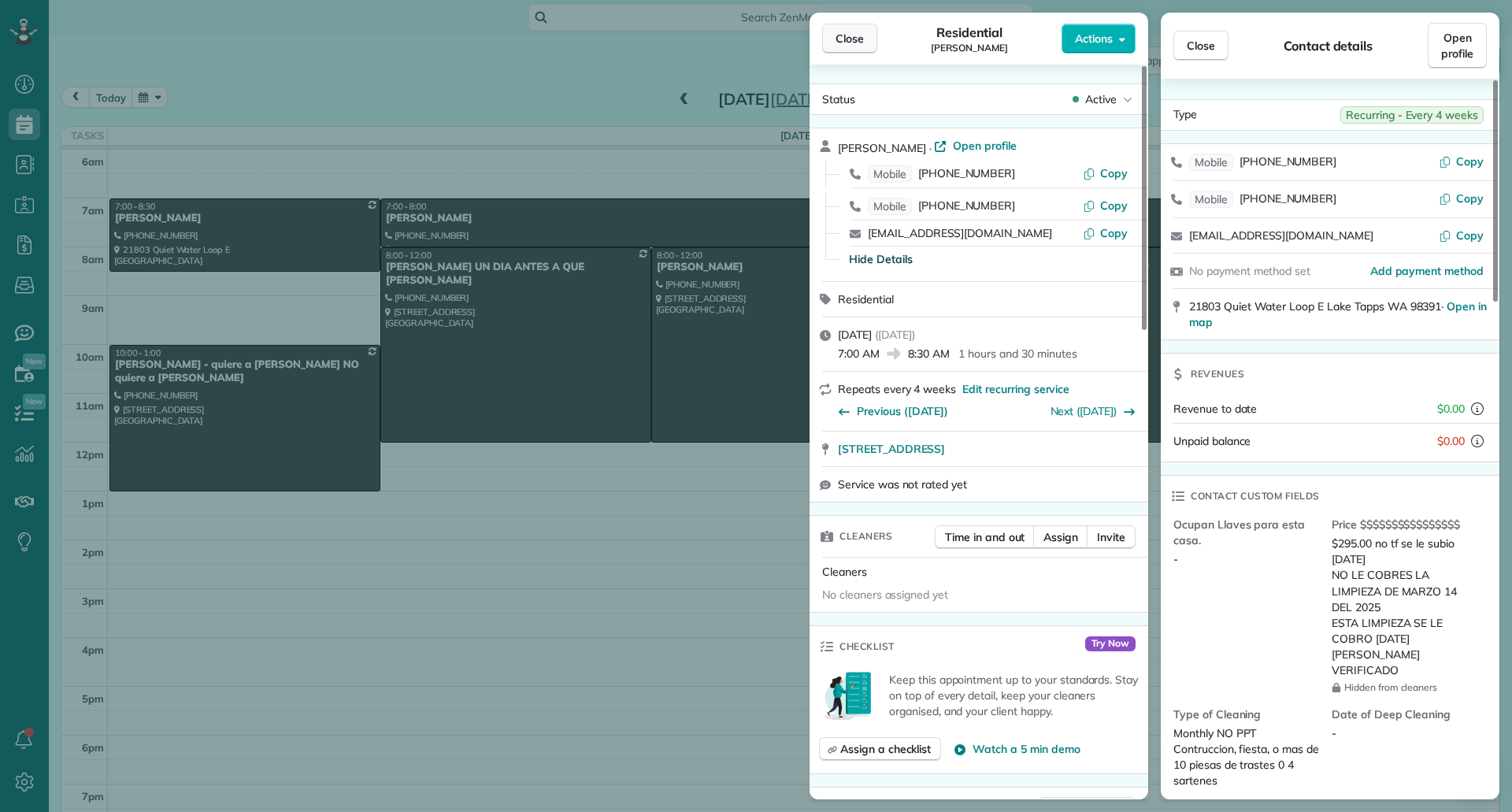click on "Close" at bounding box center (850, 39) 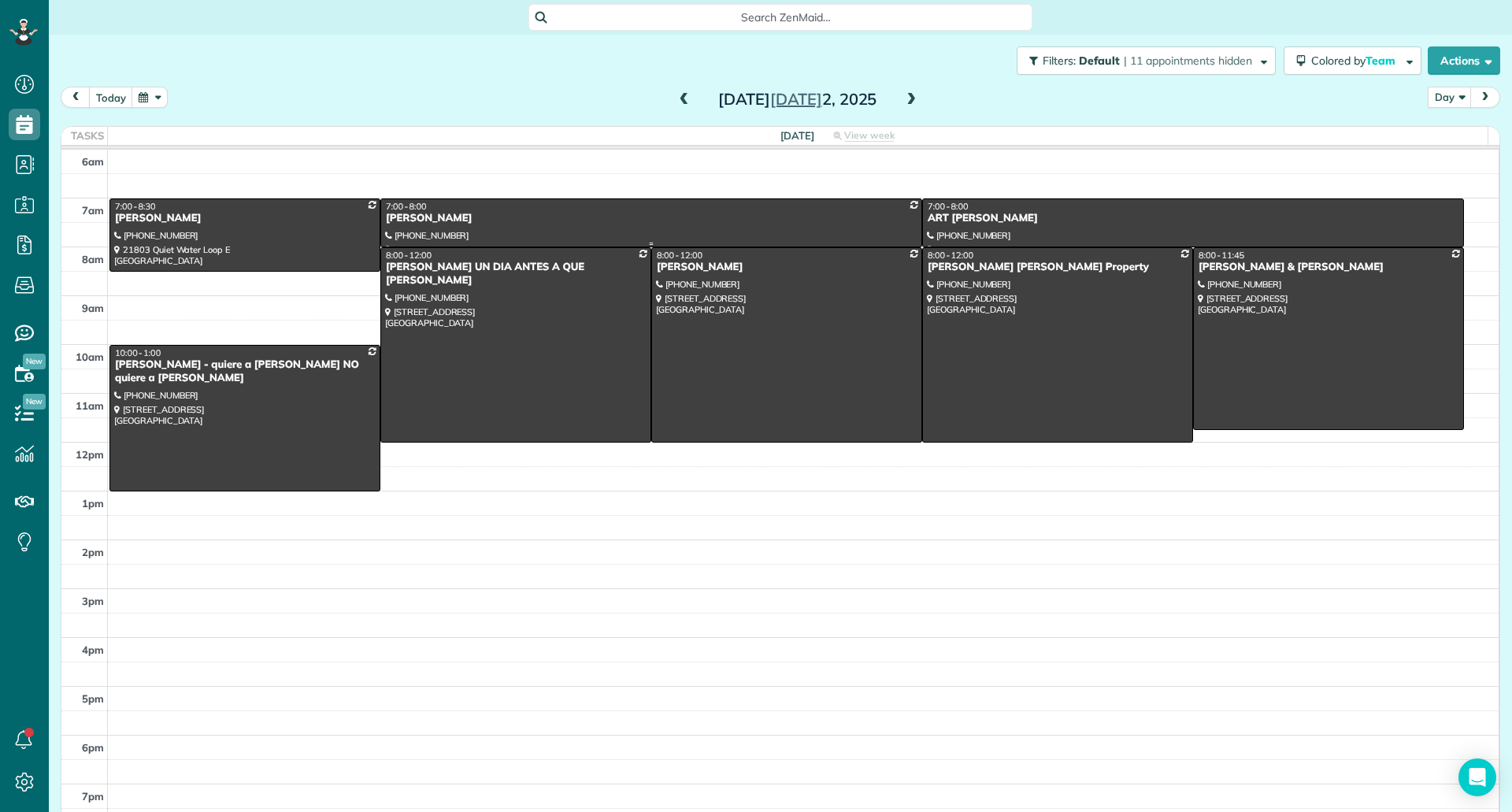 click on "7:00 - 8:00" at bounding box center (651, 206) 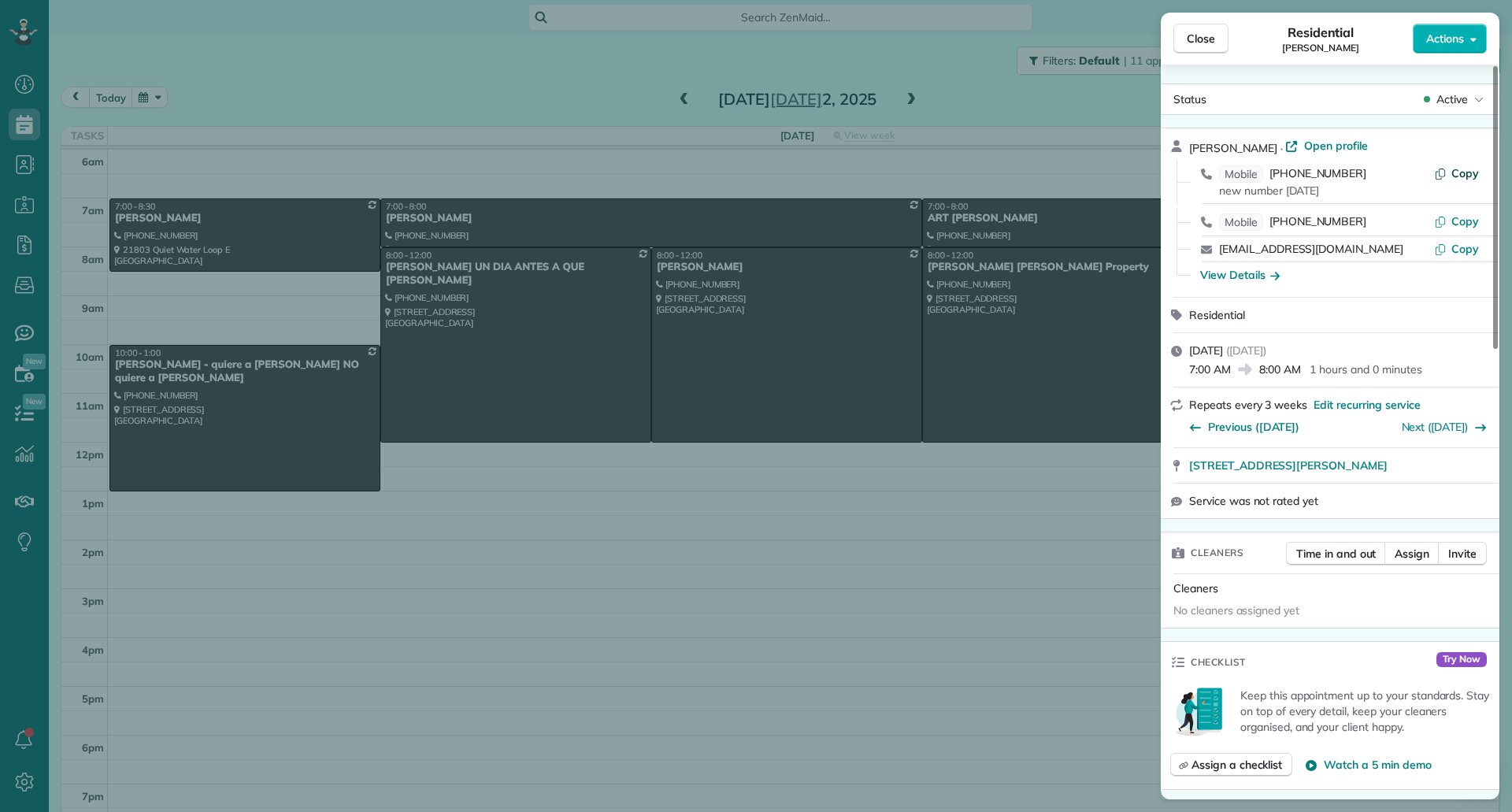 click on "Copy" at bounding box center (1465, 173) 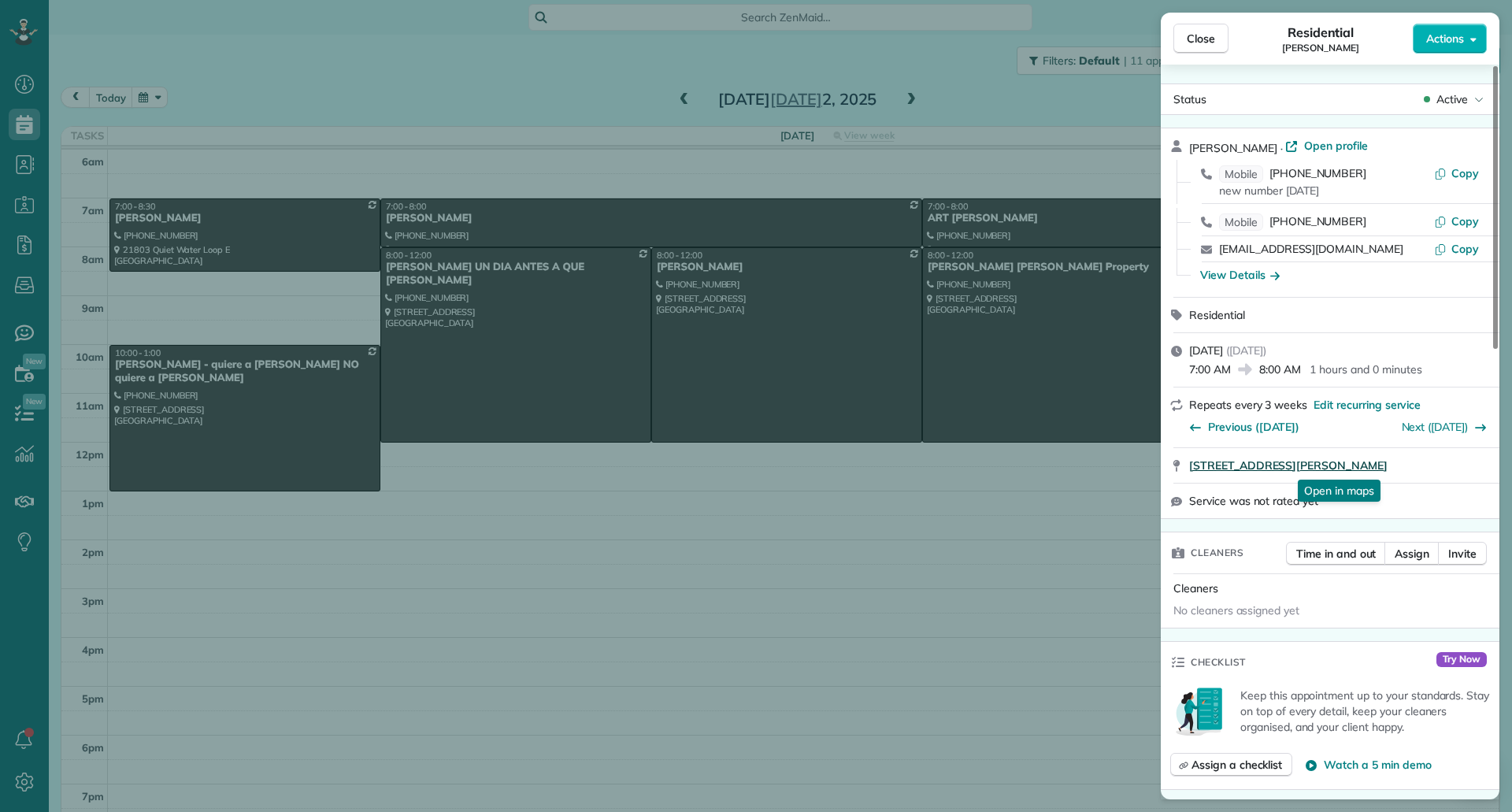 drag, startPoint x: 1182, startPoint y: 469, endPoint x: 1436, endPoint y: 462, distance: 254.09644 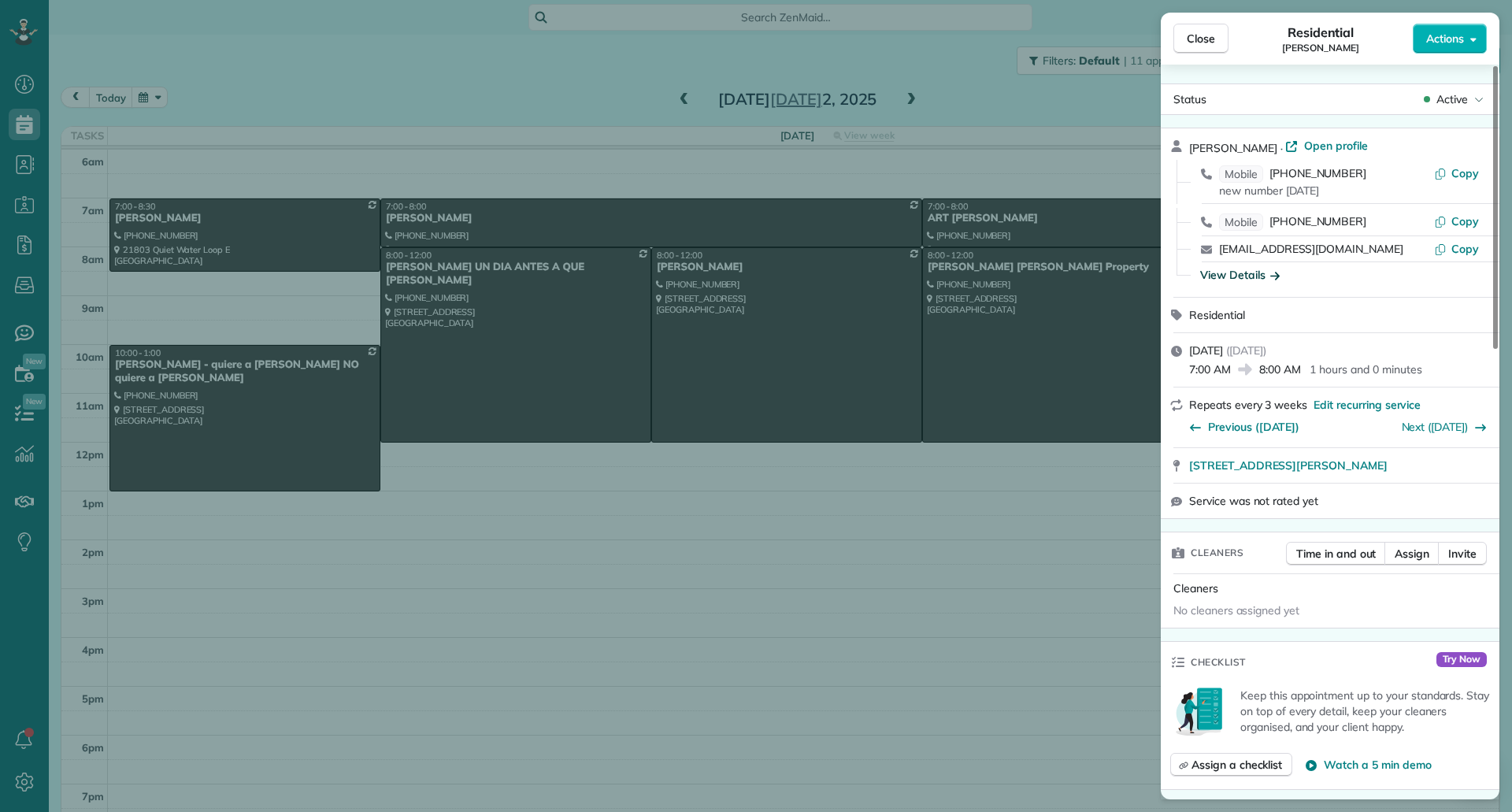 click on "View Details" at bounding box center (1240, 275) 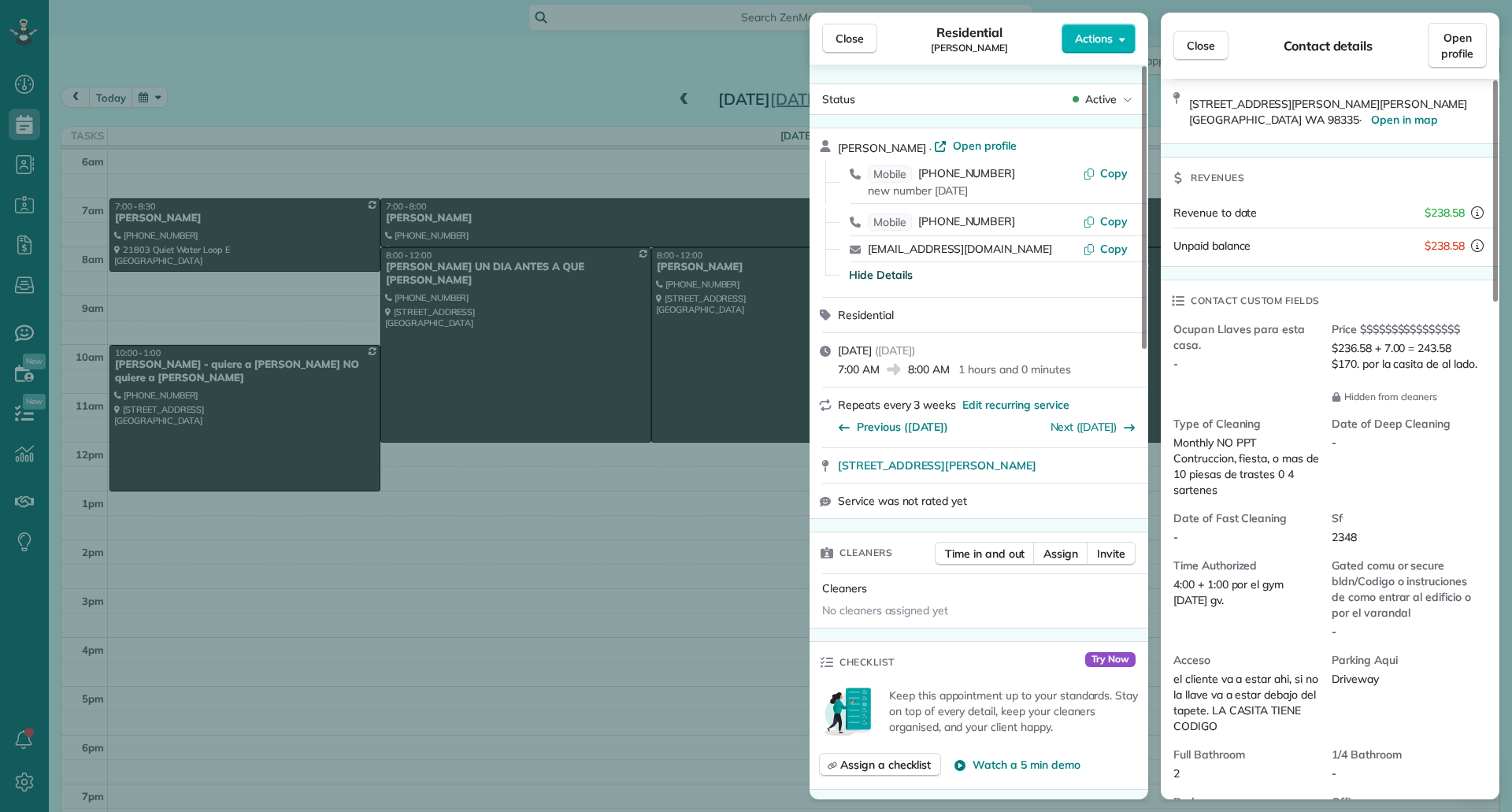 scroll, scrollTop: 315, scrollLeft: 0, axis: vertical 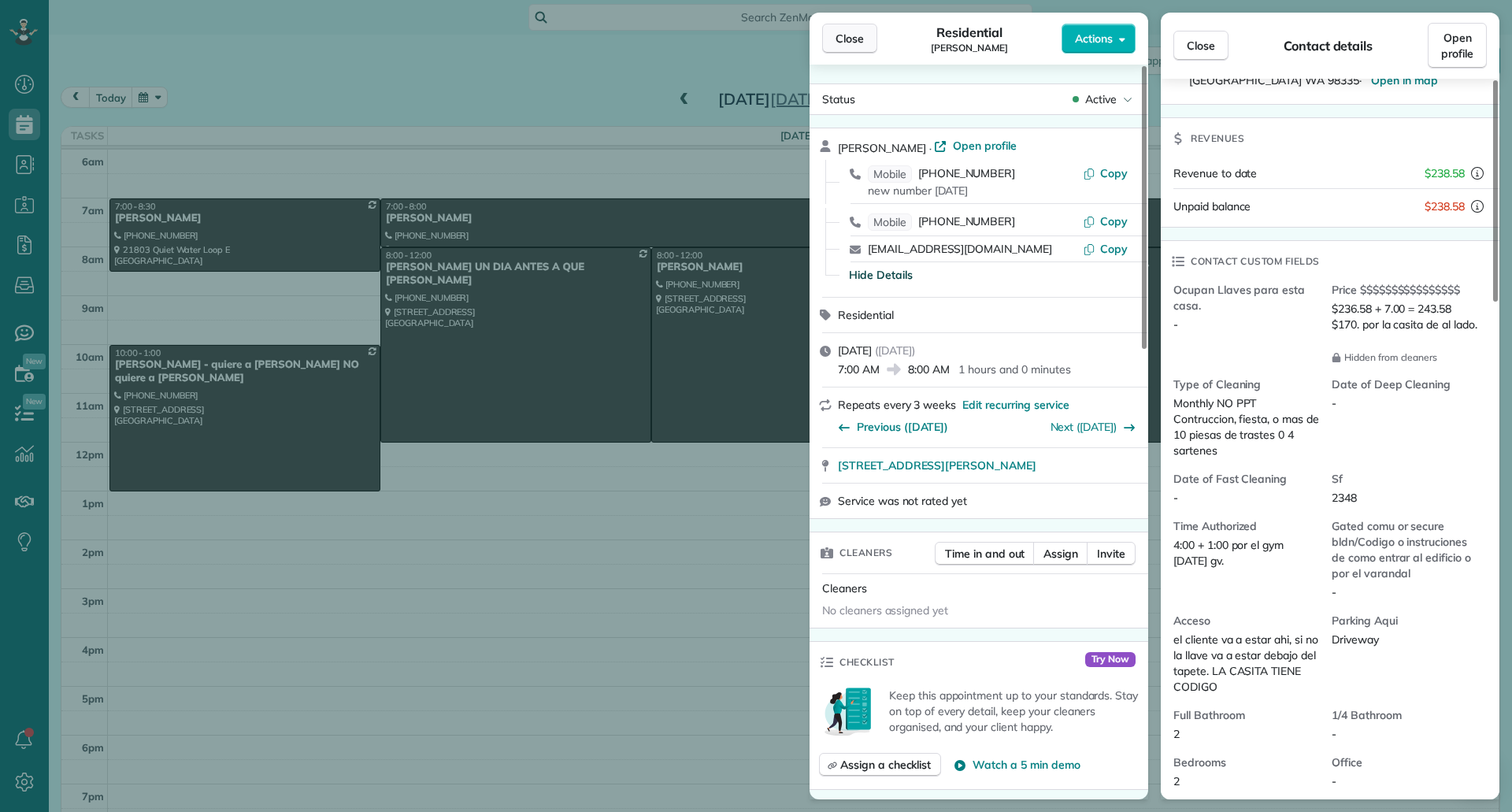 click on "Close" at bounding box center [850, 39] 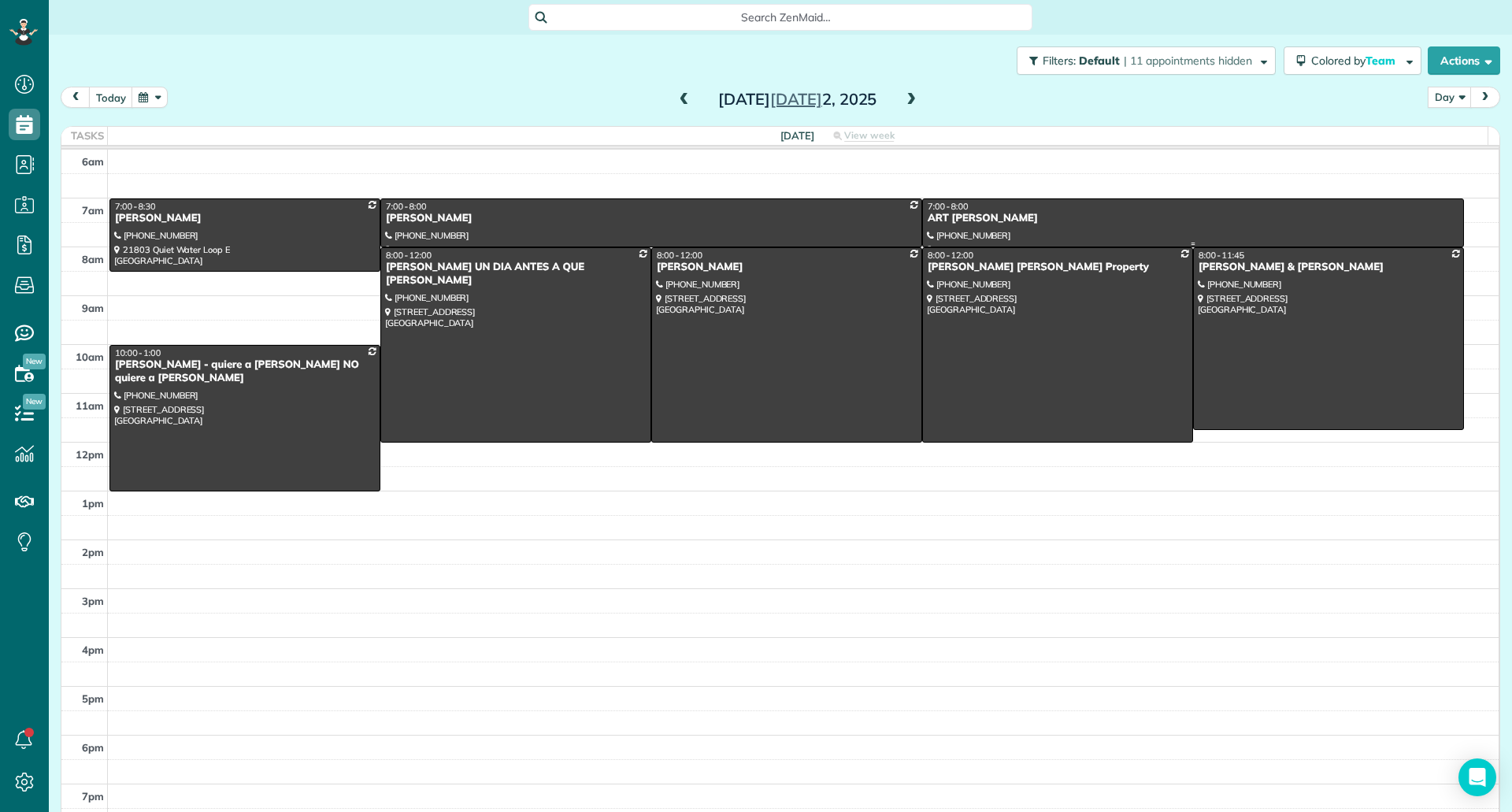 click on "7:00 - 8:00" at bounding box center (1193, 206) 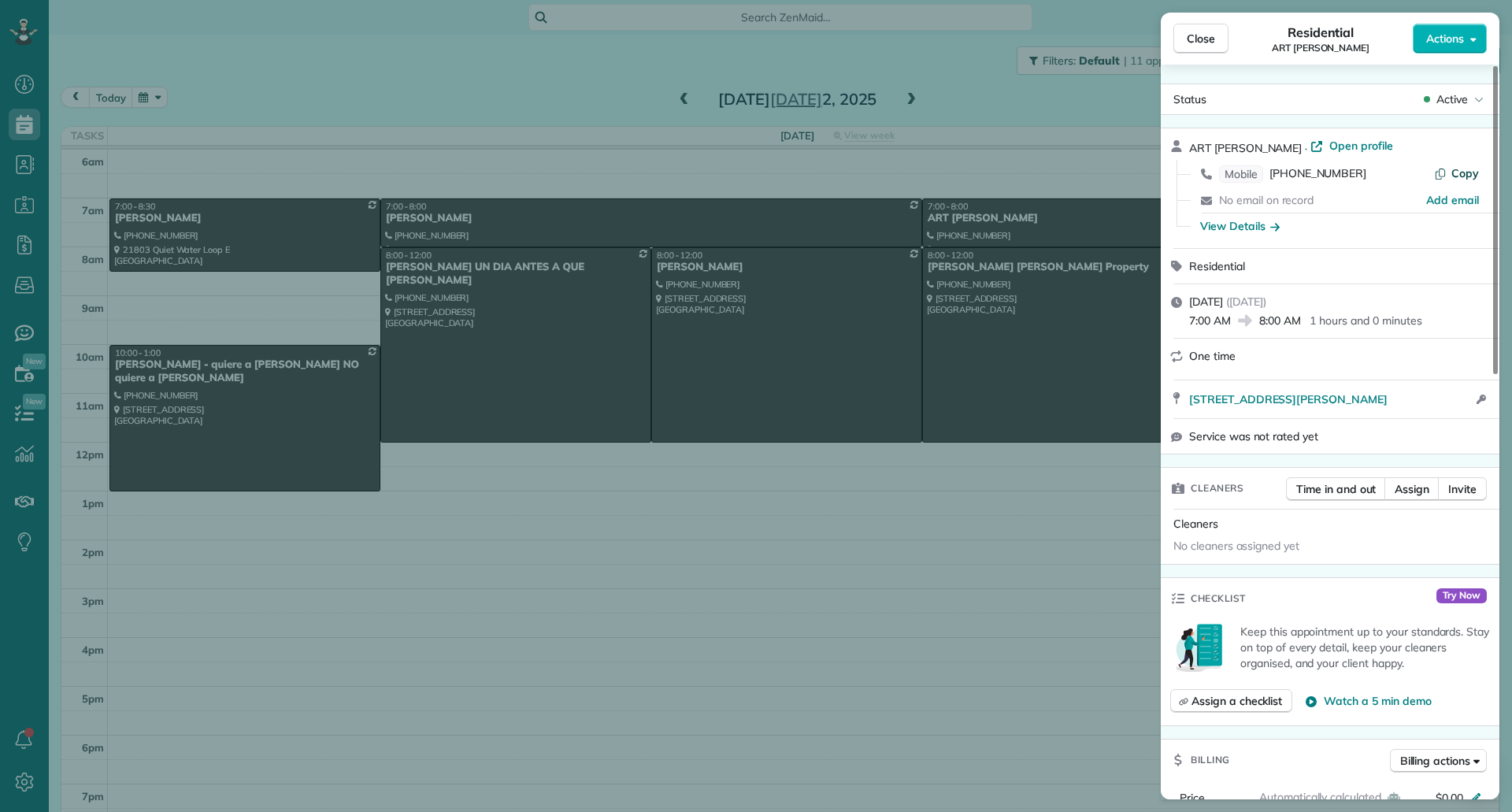 click on "Copy" at bounding box center (1465, 173) 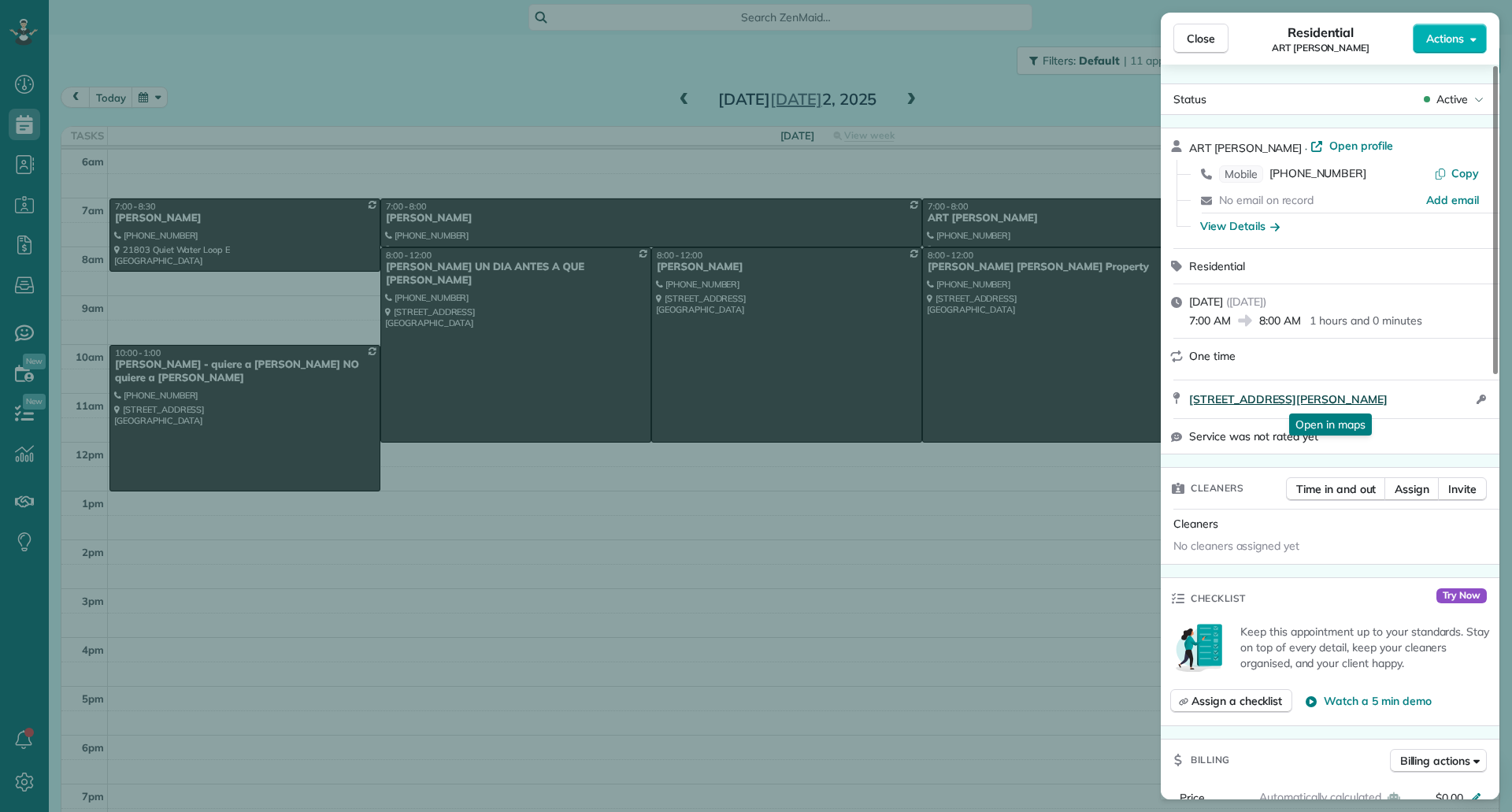 drag, startPoint x: 1182, startPoint y: 403, endPoint x: 1463, endPoint y: 406, distance: 281.016 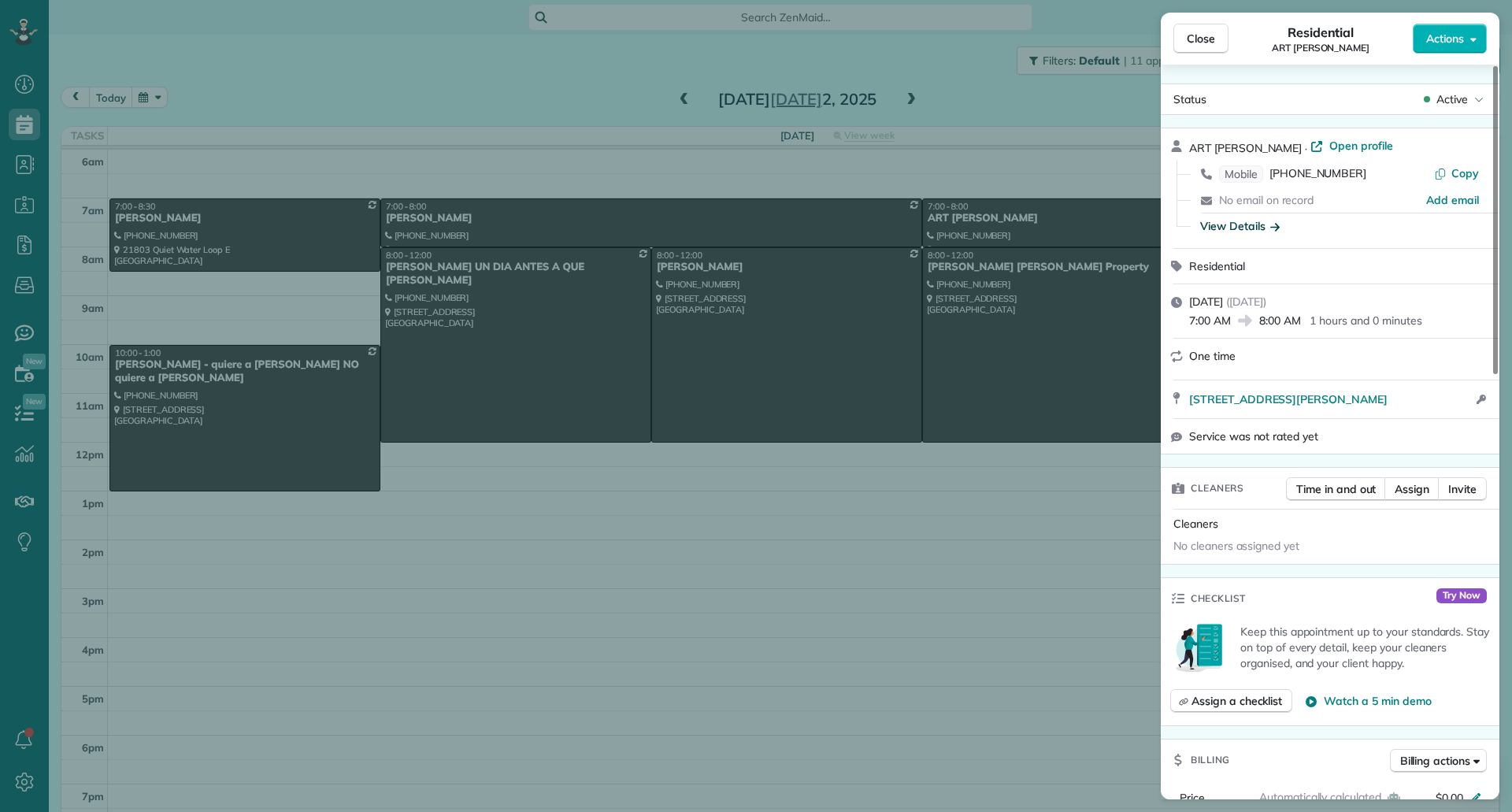click on "View Details" at bounding box center (1240, 226) 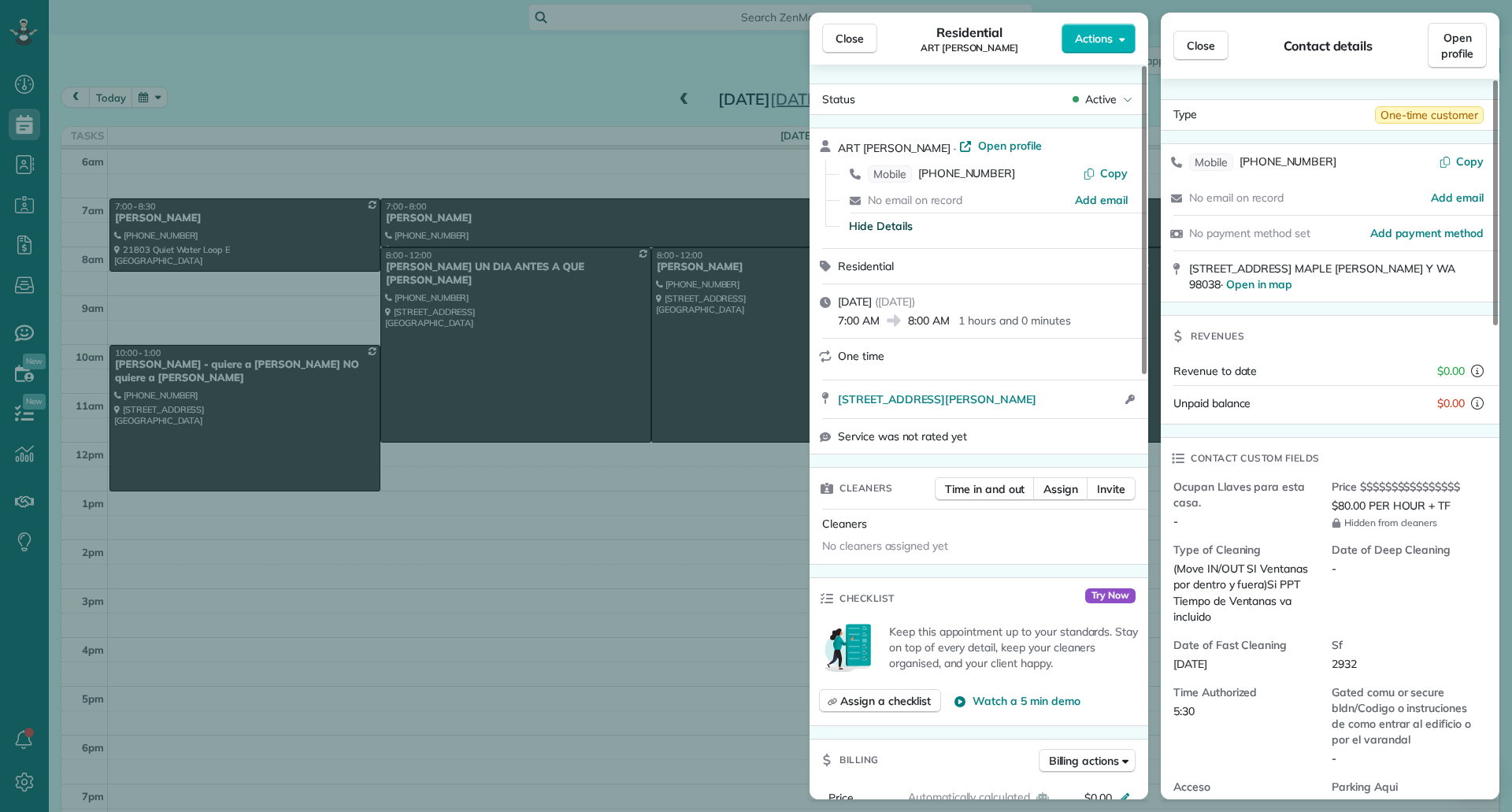 scroll, scrollTop: 79, scrollLeft: 0, axis: vertical 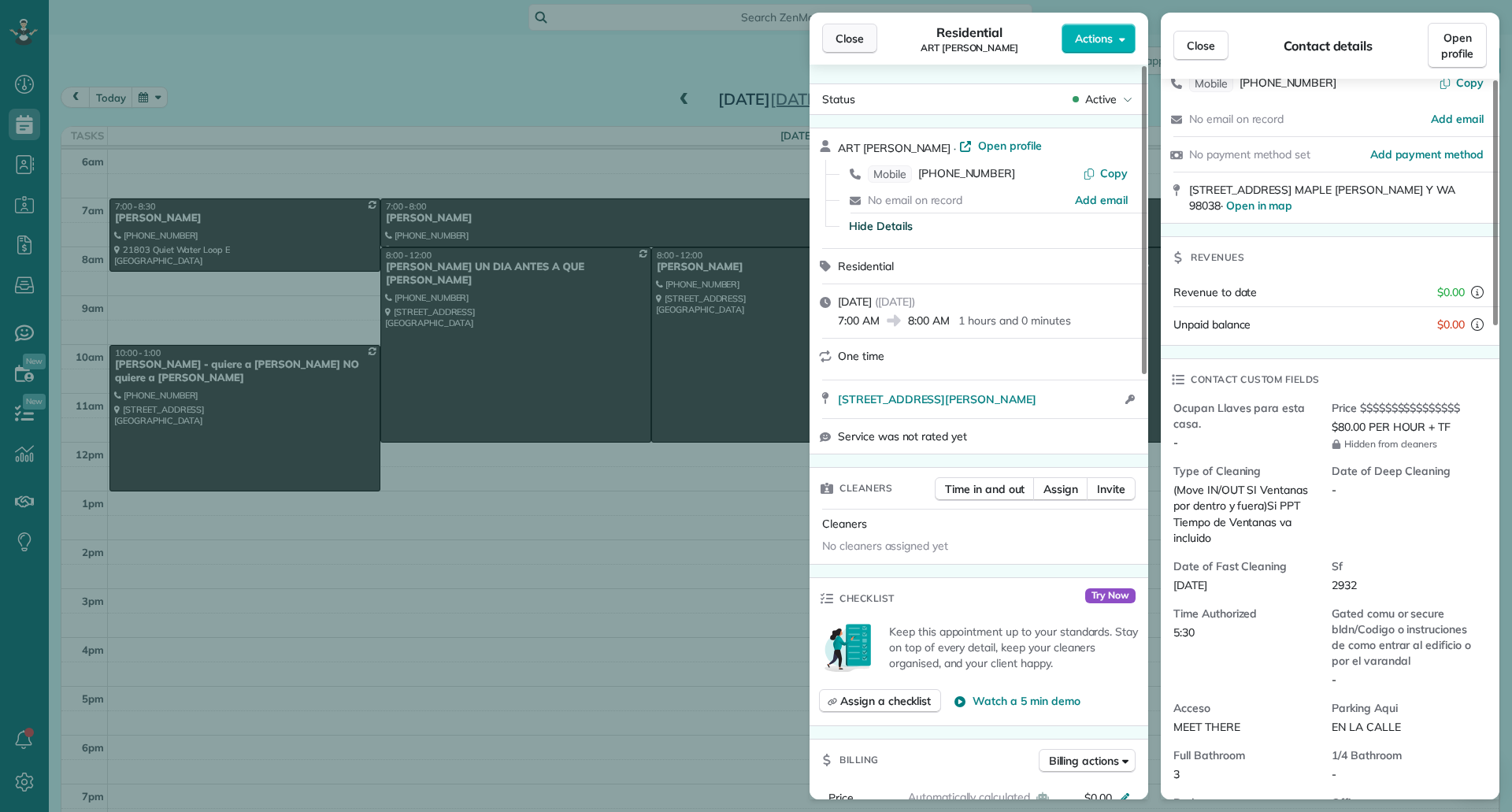 click on "Close" at bounding box center [850, 39] 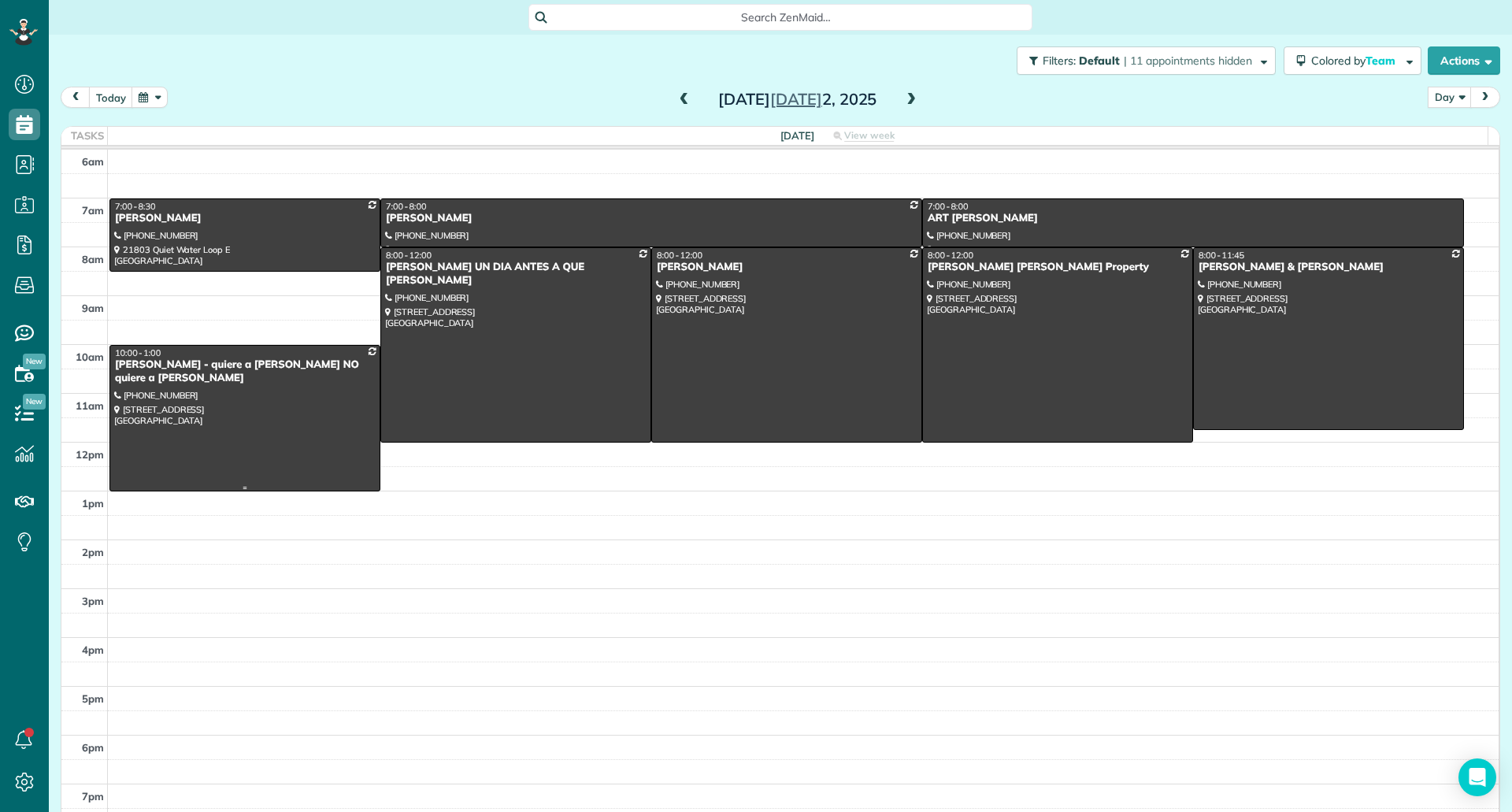 click at bounding box center [245, 418] 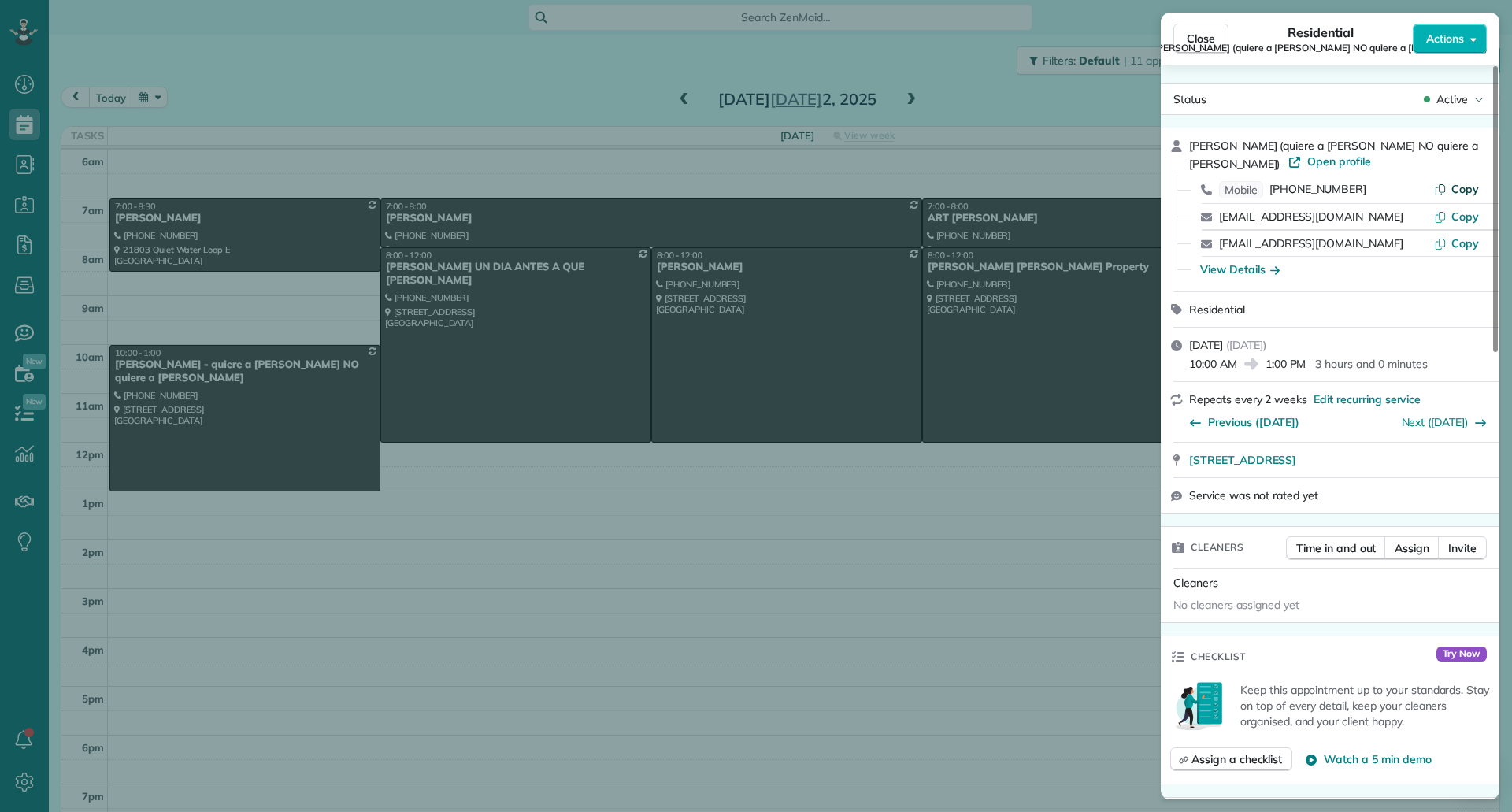 click 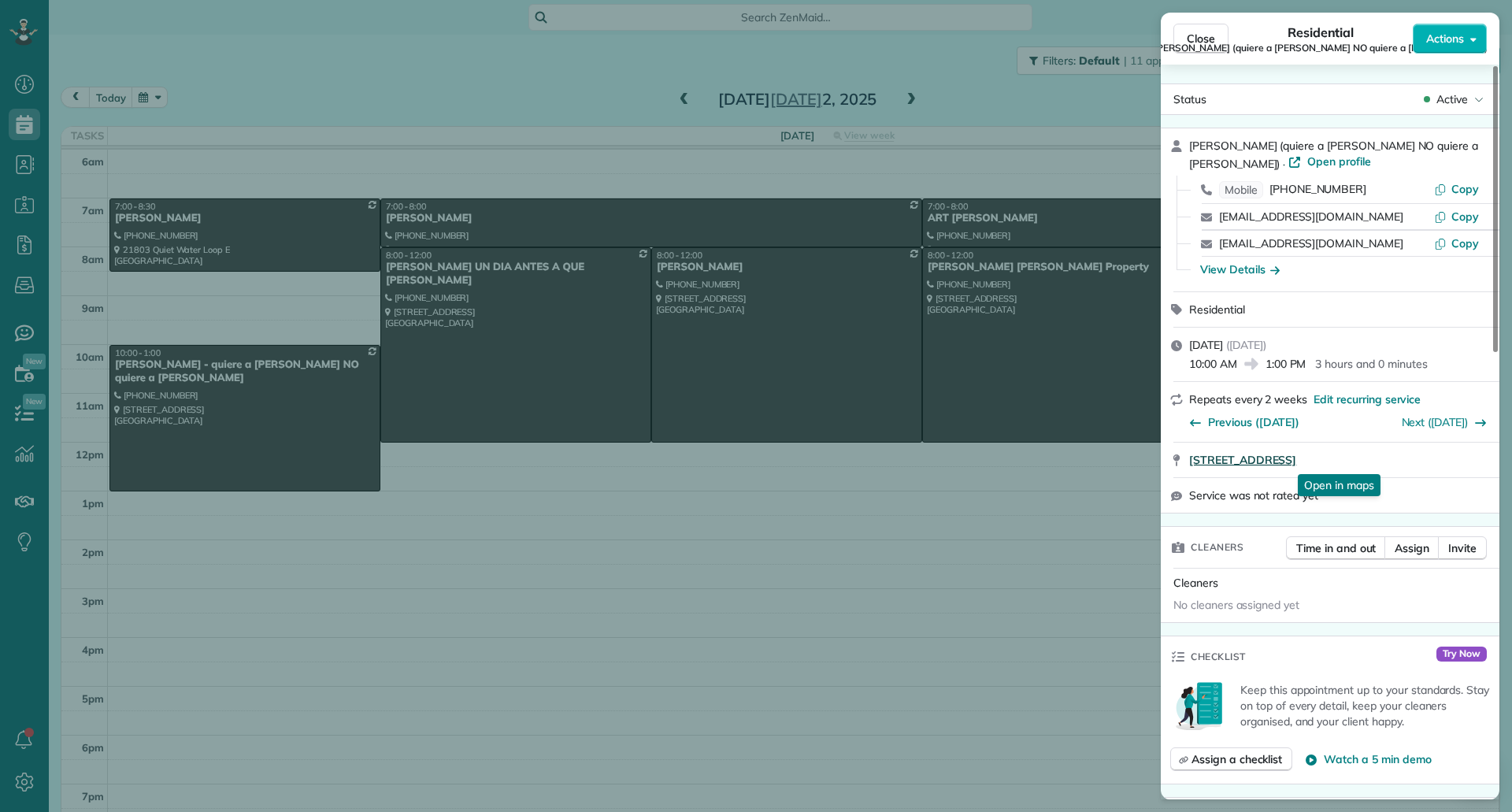 drag, startPoint x: 1186, startPoint y: 469, endPoint x: 1390, endPoint y: 465, distance: 204.0392 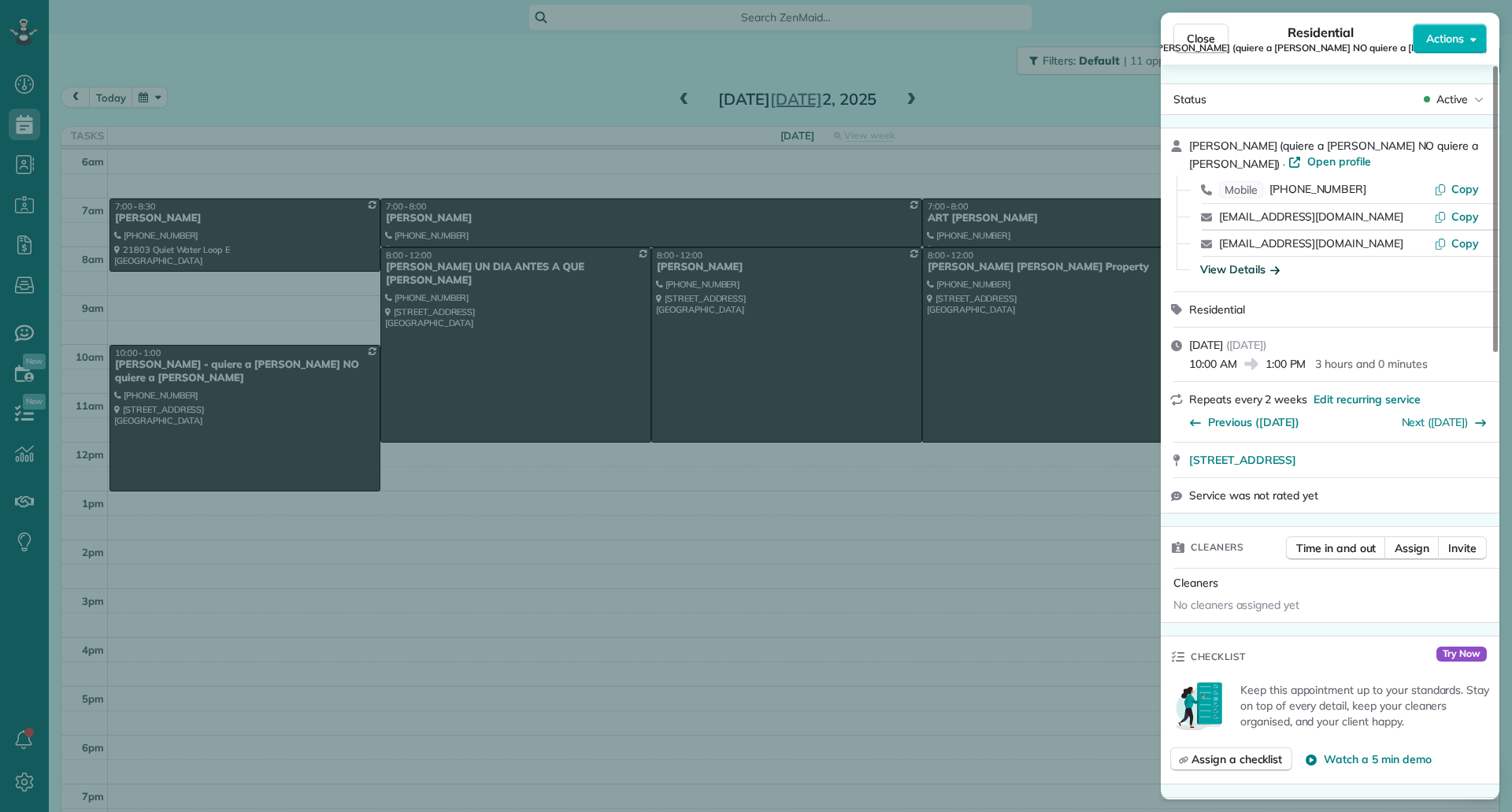 click on "View Details" at bounding box center [1240, 269] 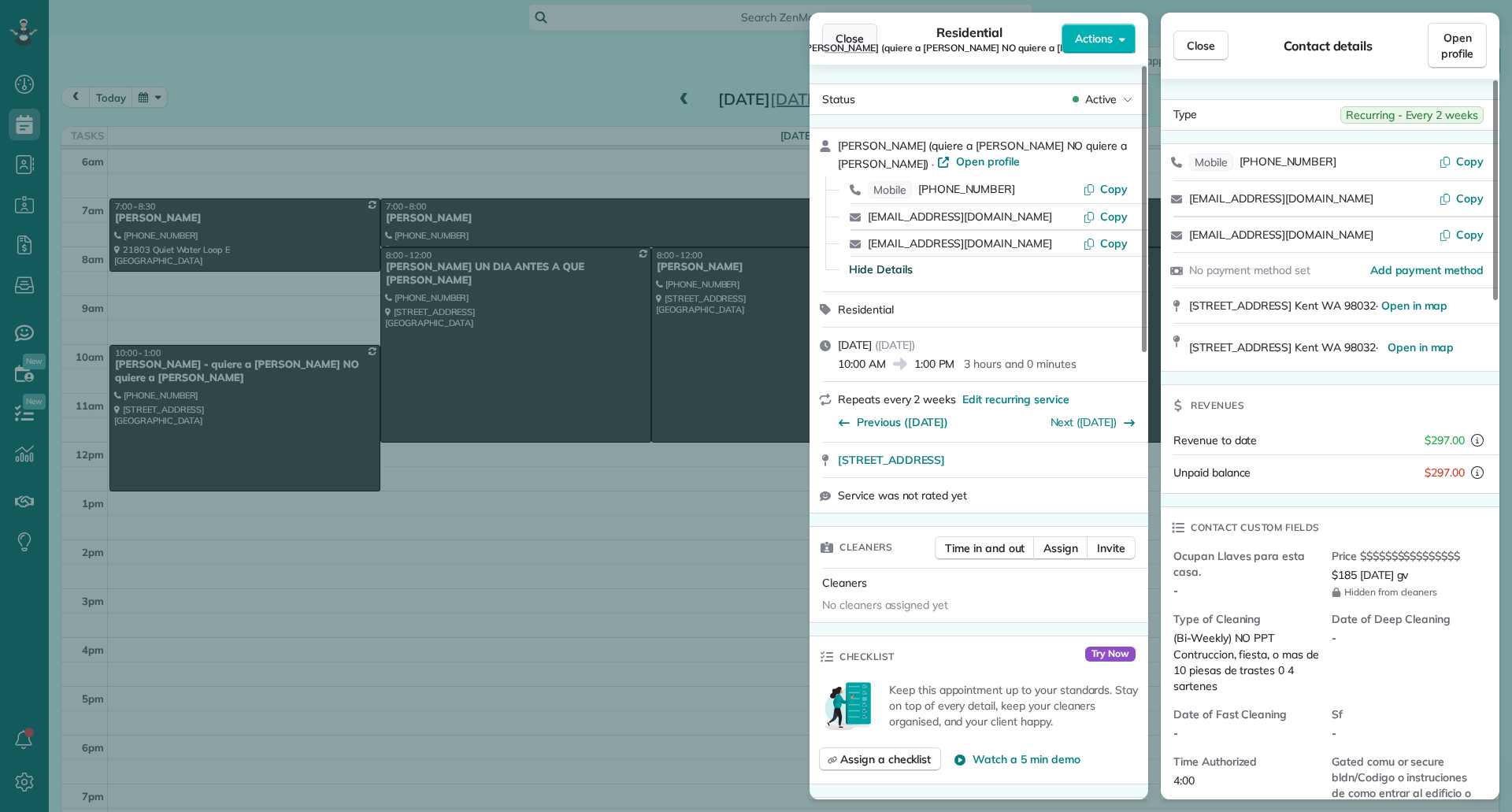 click on "Close" at bounding box center [850, 39] 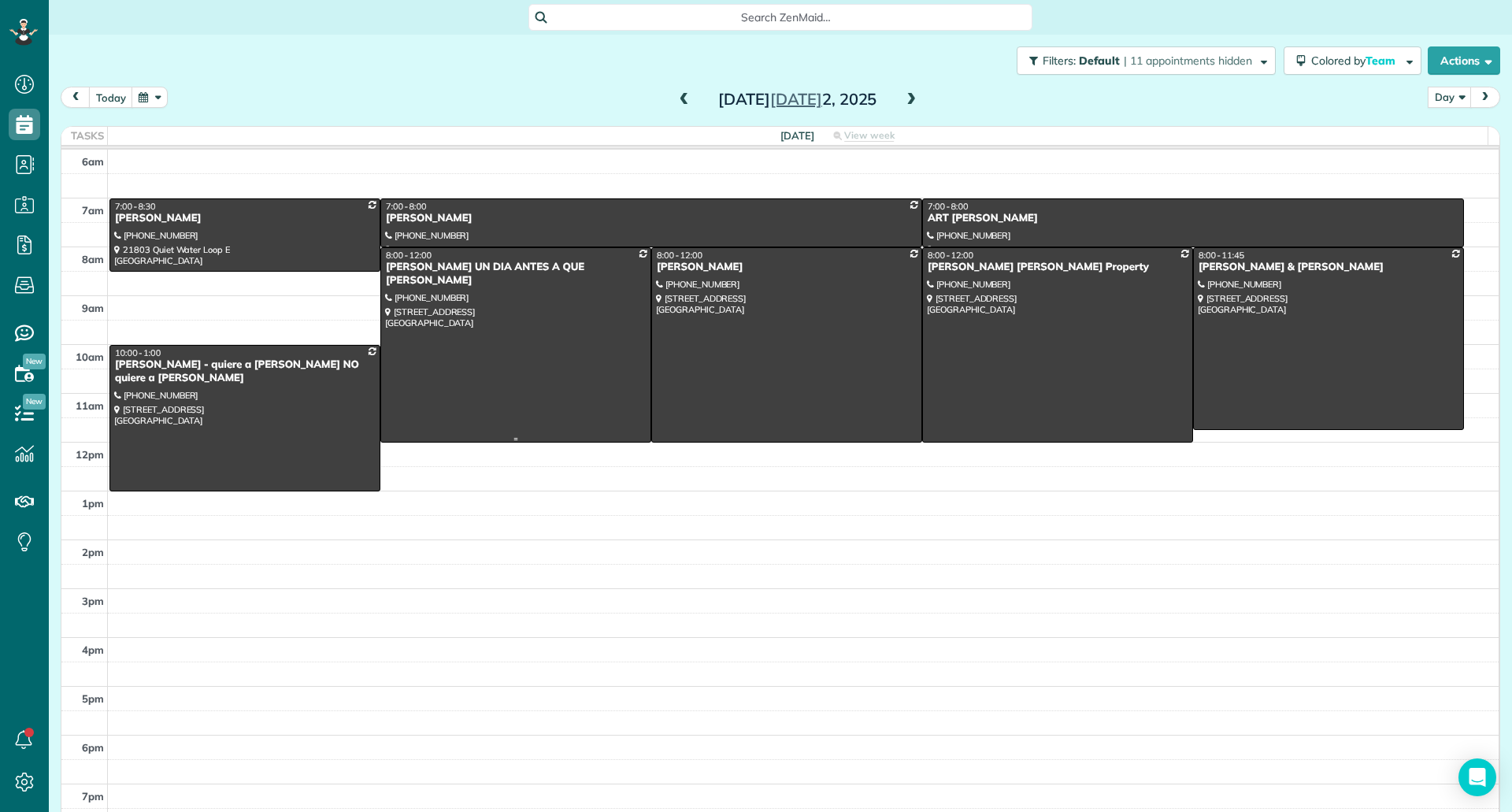 click at bounding box center [516, 345] 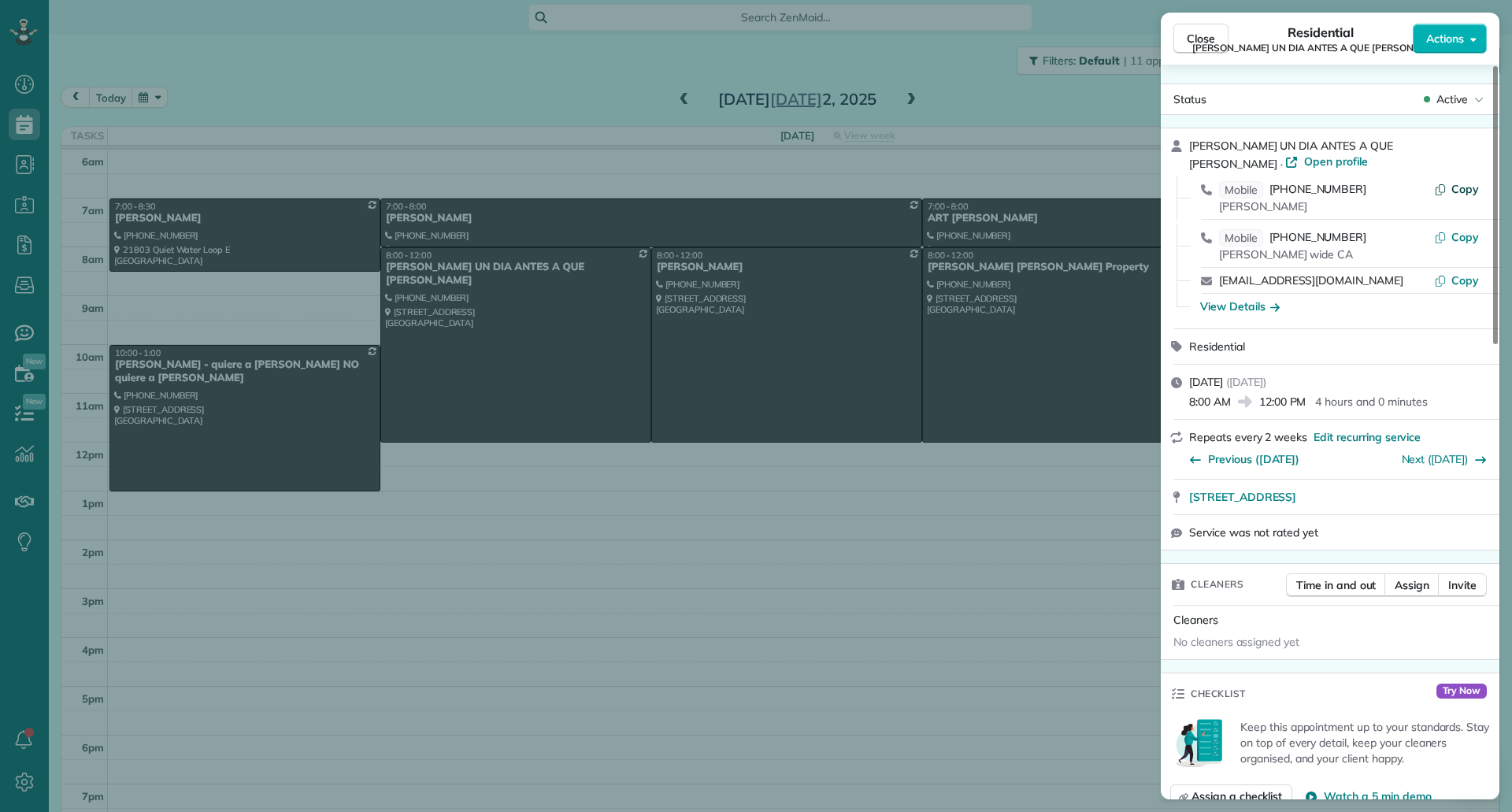 click 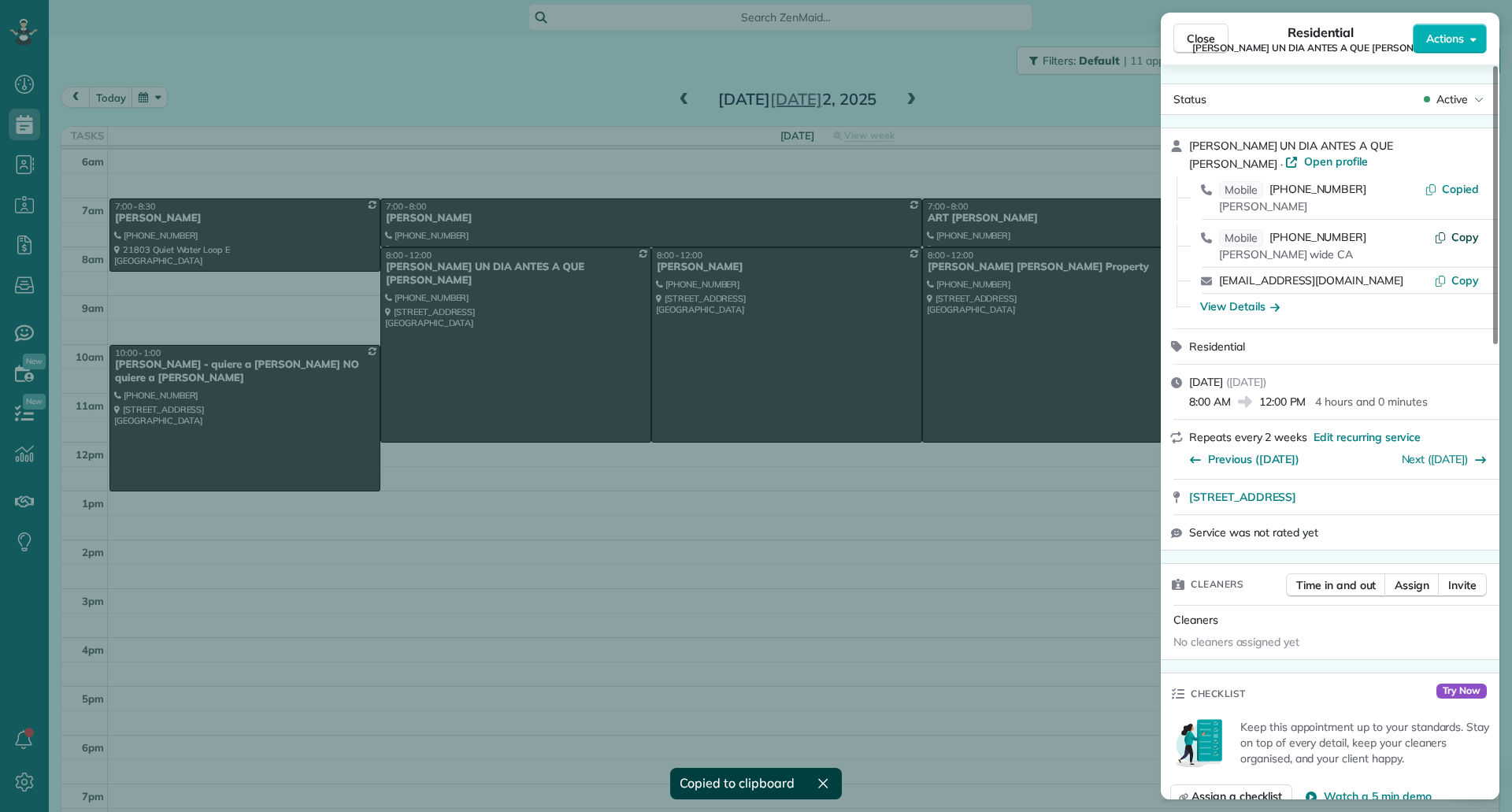 click on "Copy" at bounding box center [1465, 237] 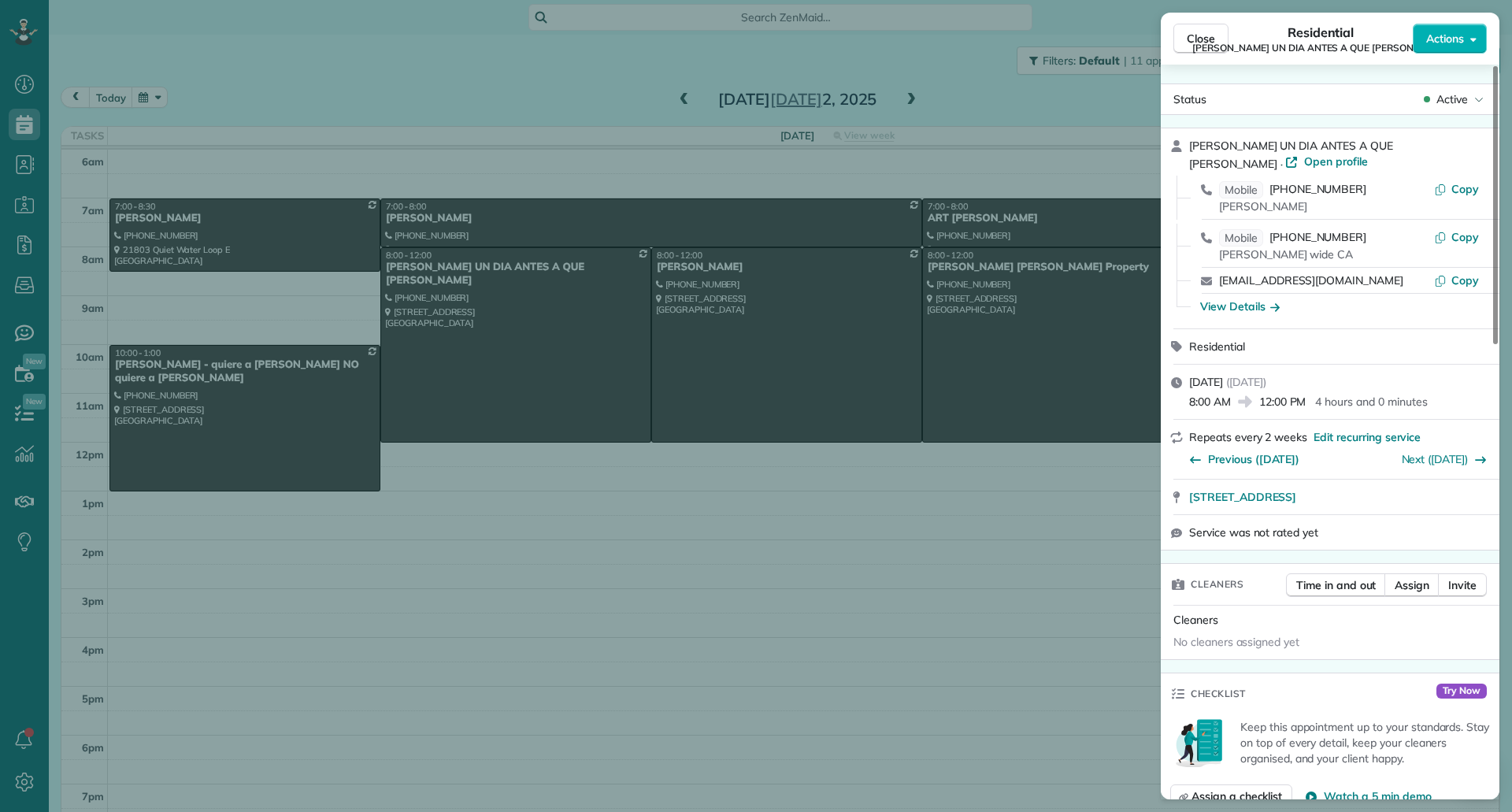 drag, startPoint x: 1184, startPoint y: 499, endPoint x: 1454, endPoint y: 510, distance: 270.22398 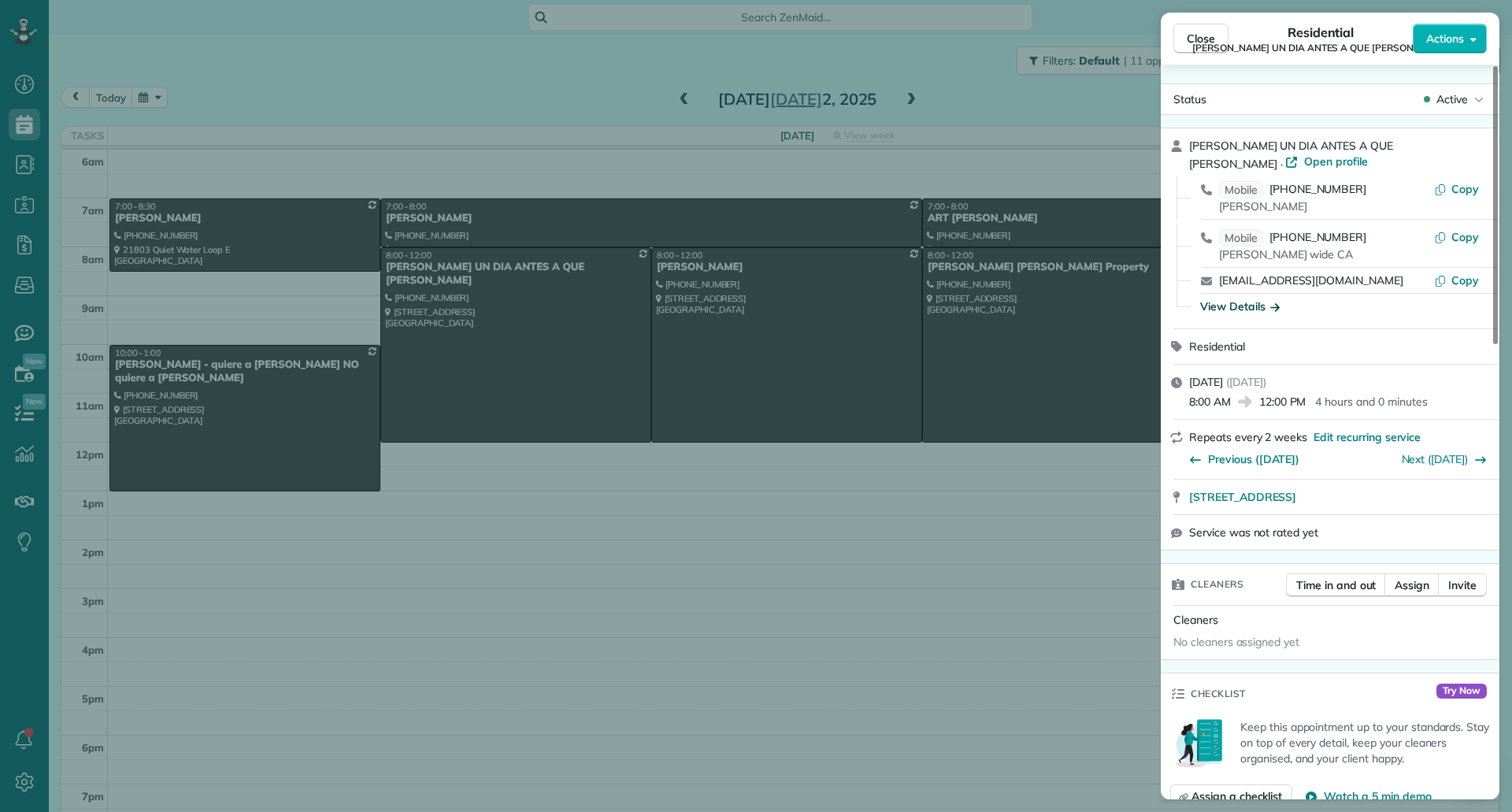 click on "View Details" at bounding box center [1240, 306] 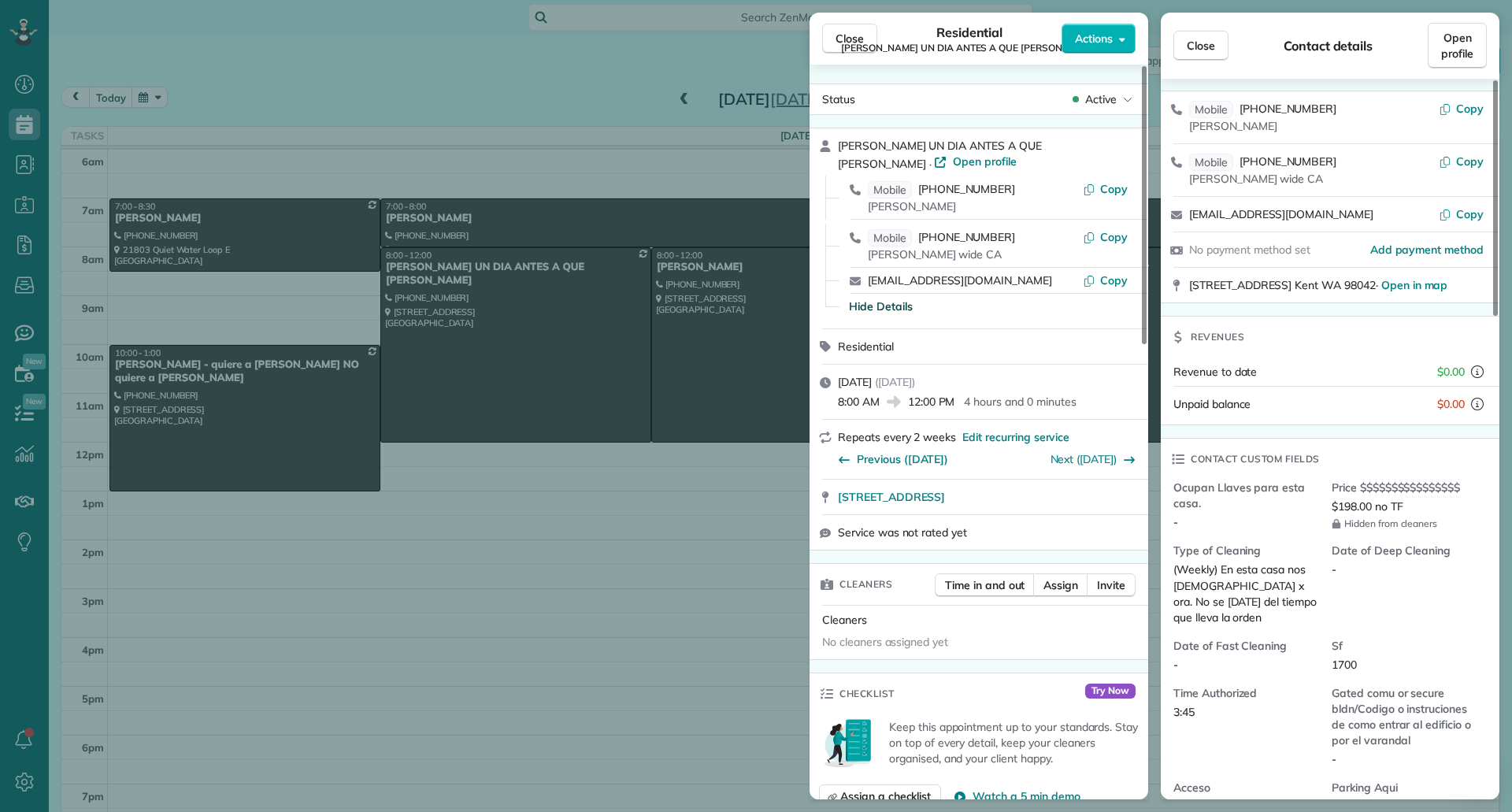 scroll, scrollTop: 79, scrollLeft: 0, axis: vertical 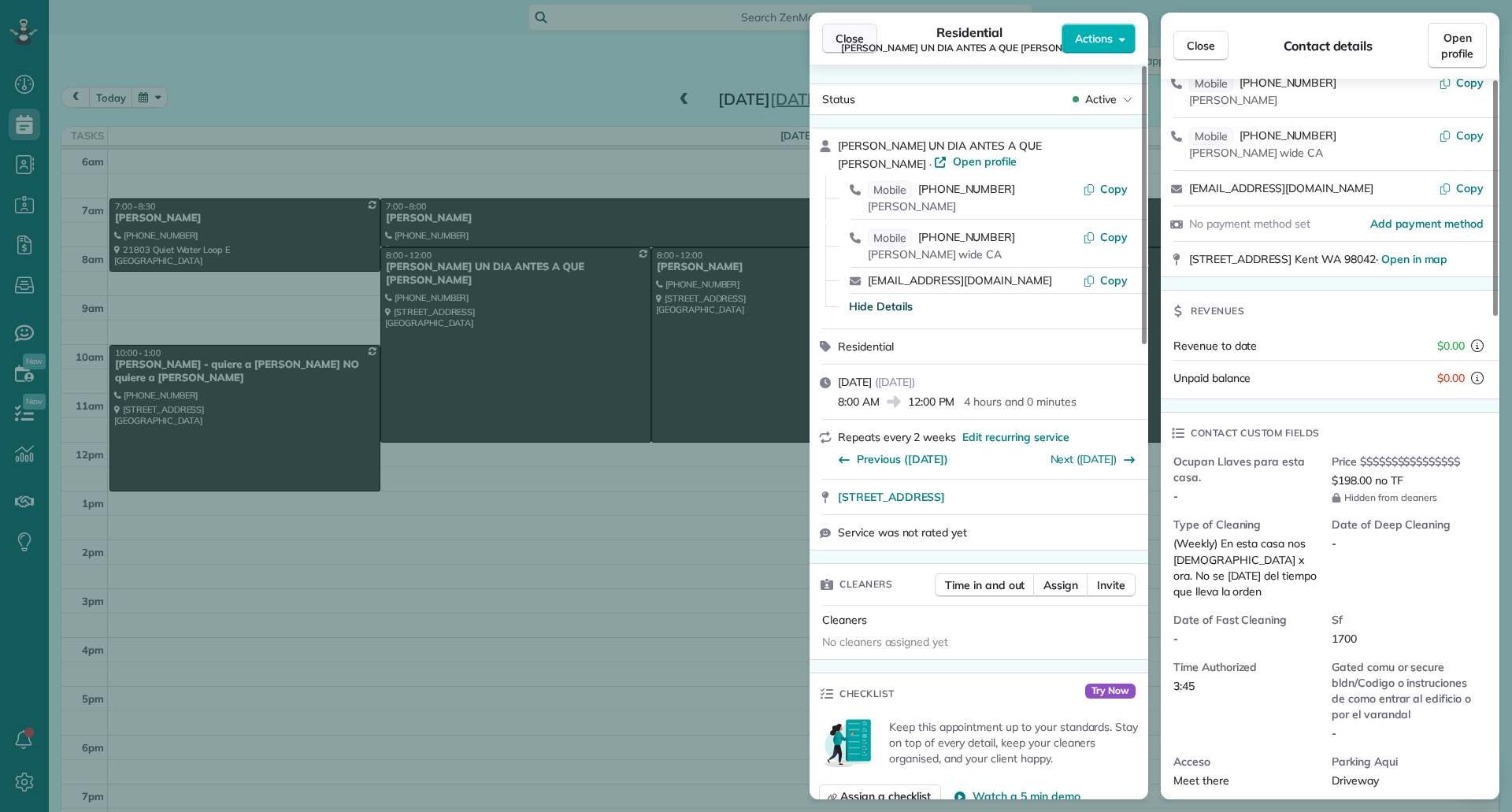 click on "Close" at bounding box center [850, 39] 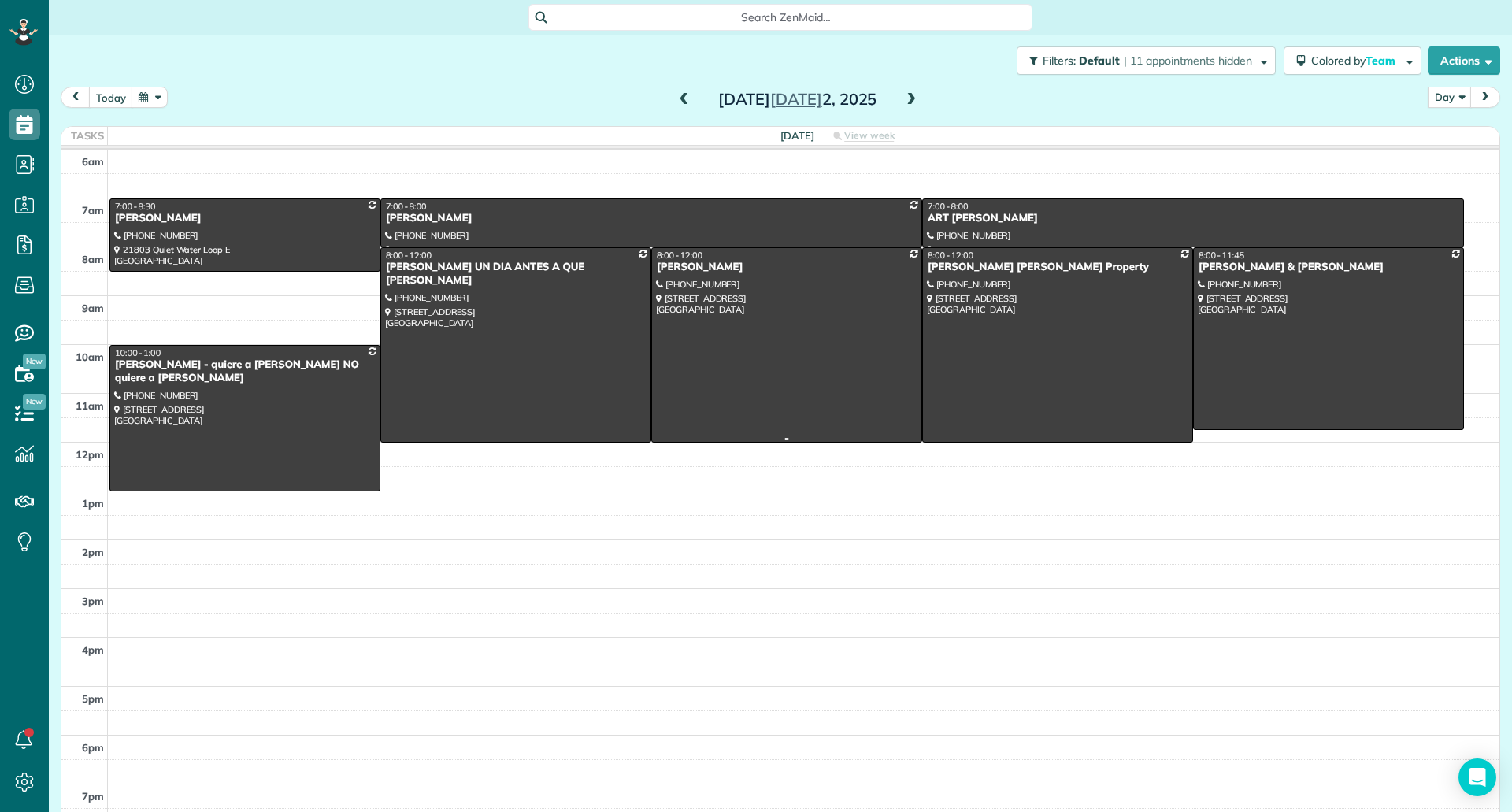 click at bounding box center [787, 345] 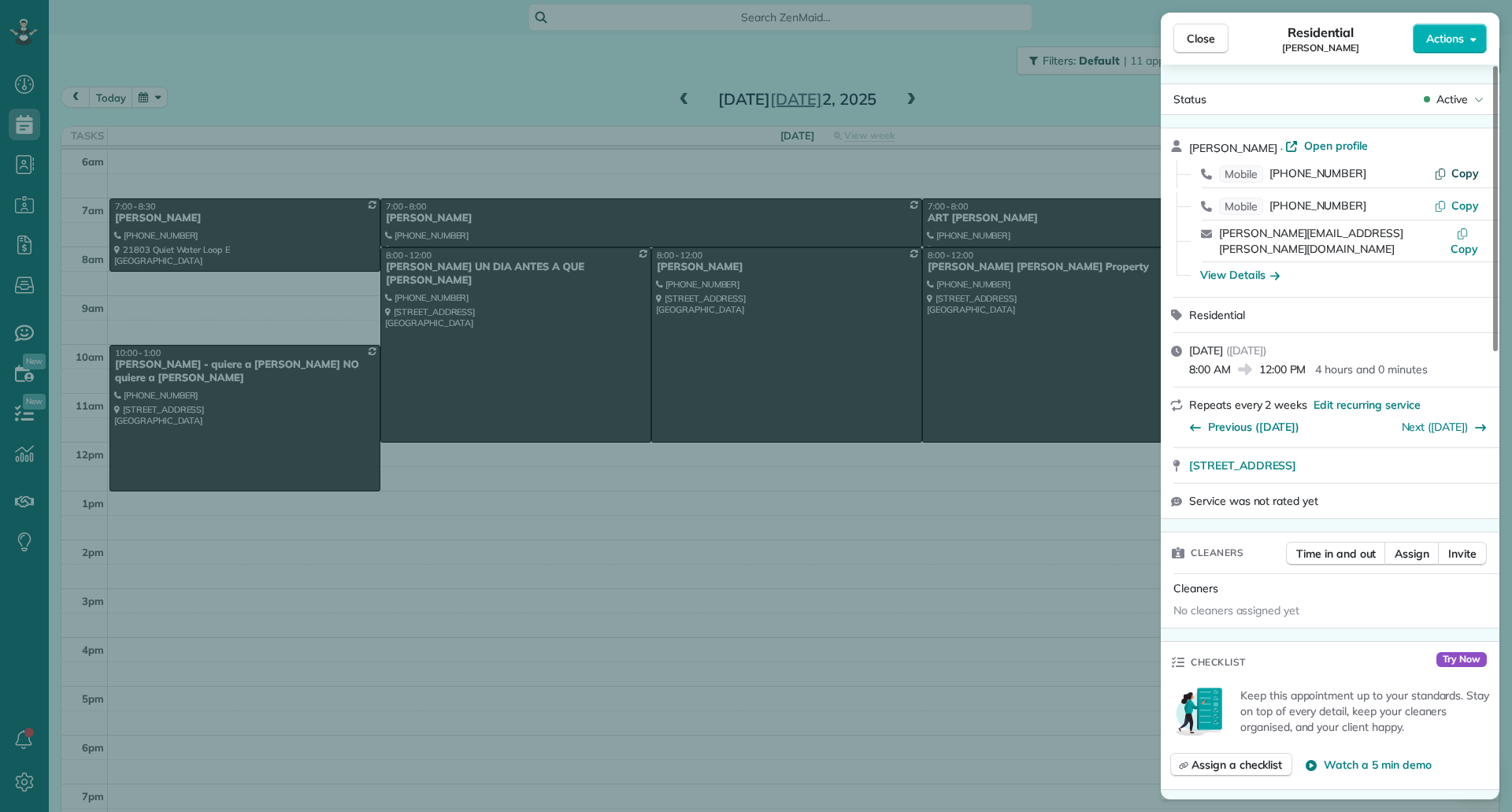 click on "Copy" at bounding box center (1456, 173) 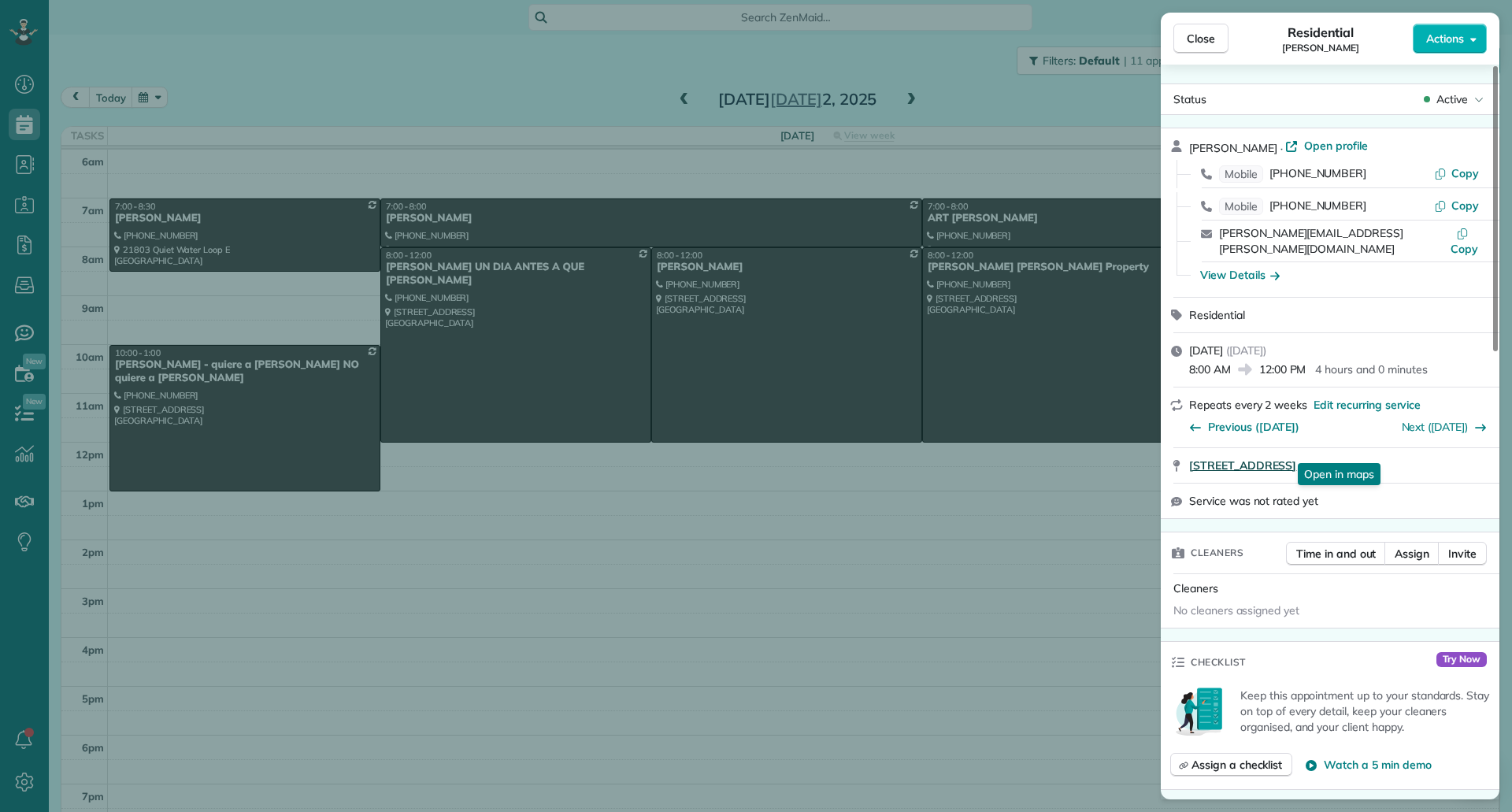 drag, startPoint x: 1182, startPoint y: 459, endPoint x: 1440, endPoint y: 447, distance: 258.27892 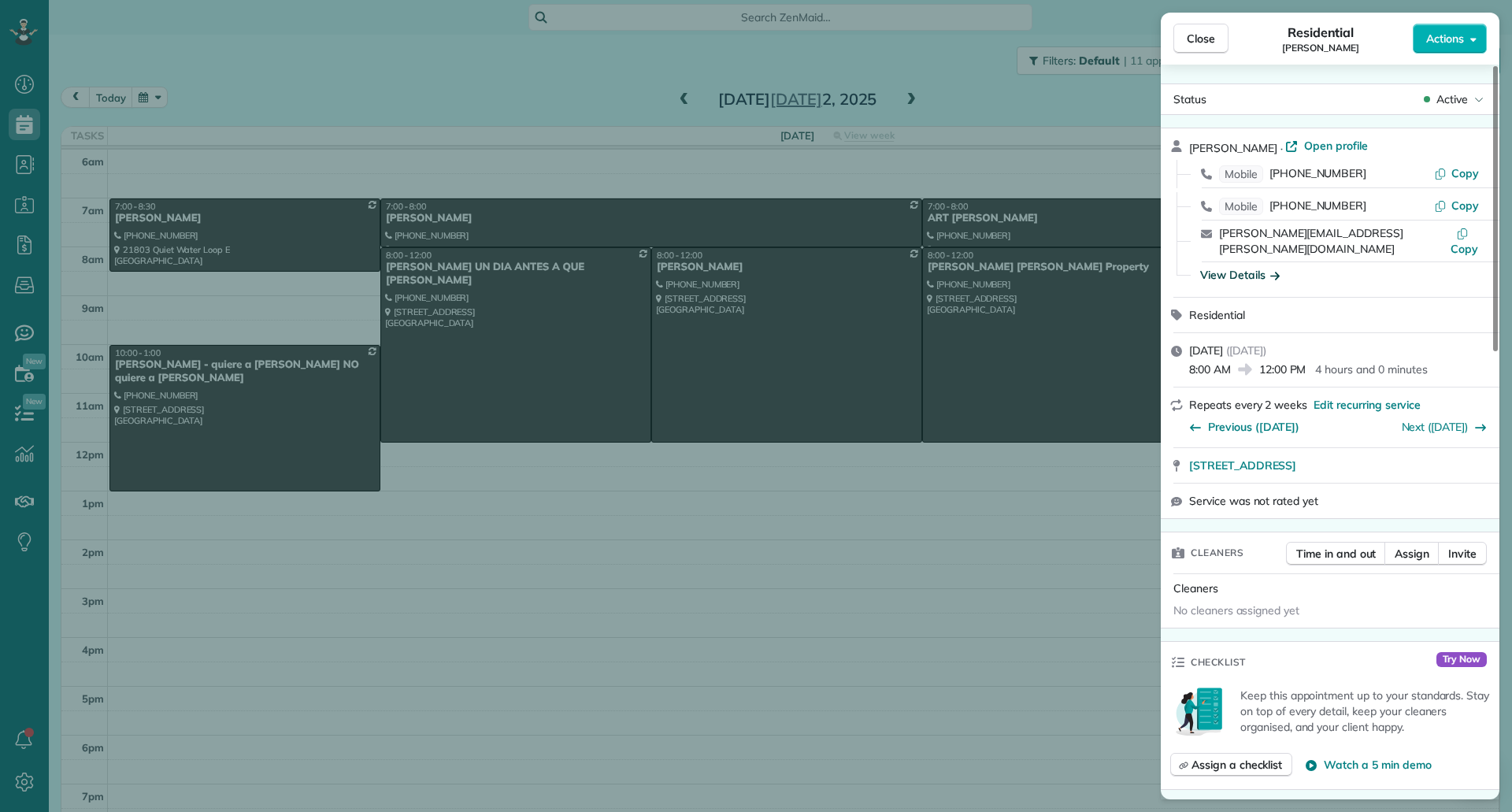click on "View Details" at bounding box center [1240, 275] 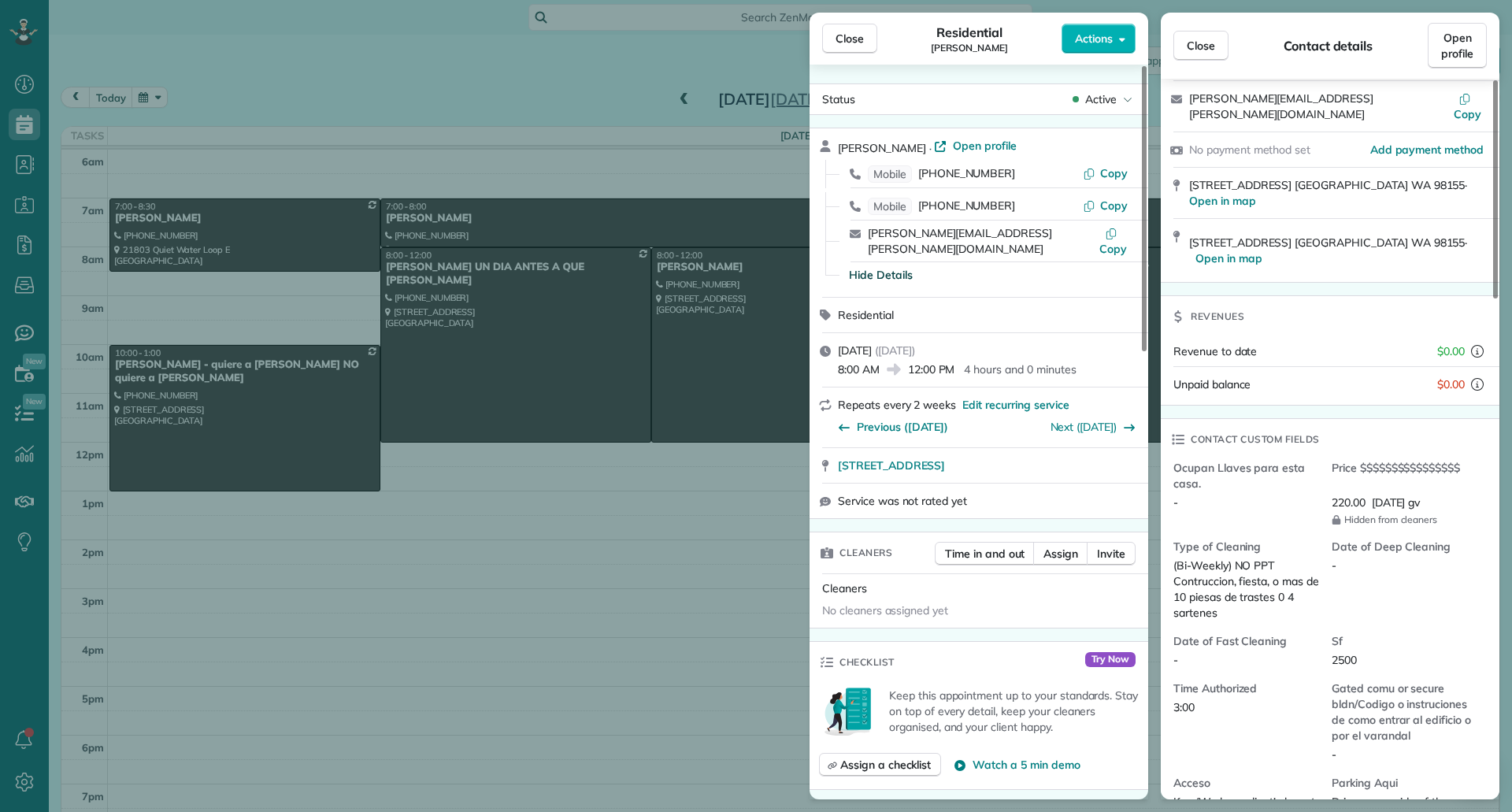 scroll, scrollTop: 158, scrollLeft: 0, axis: vertical 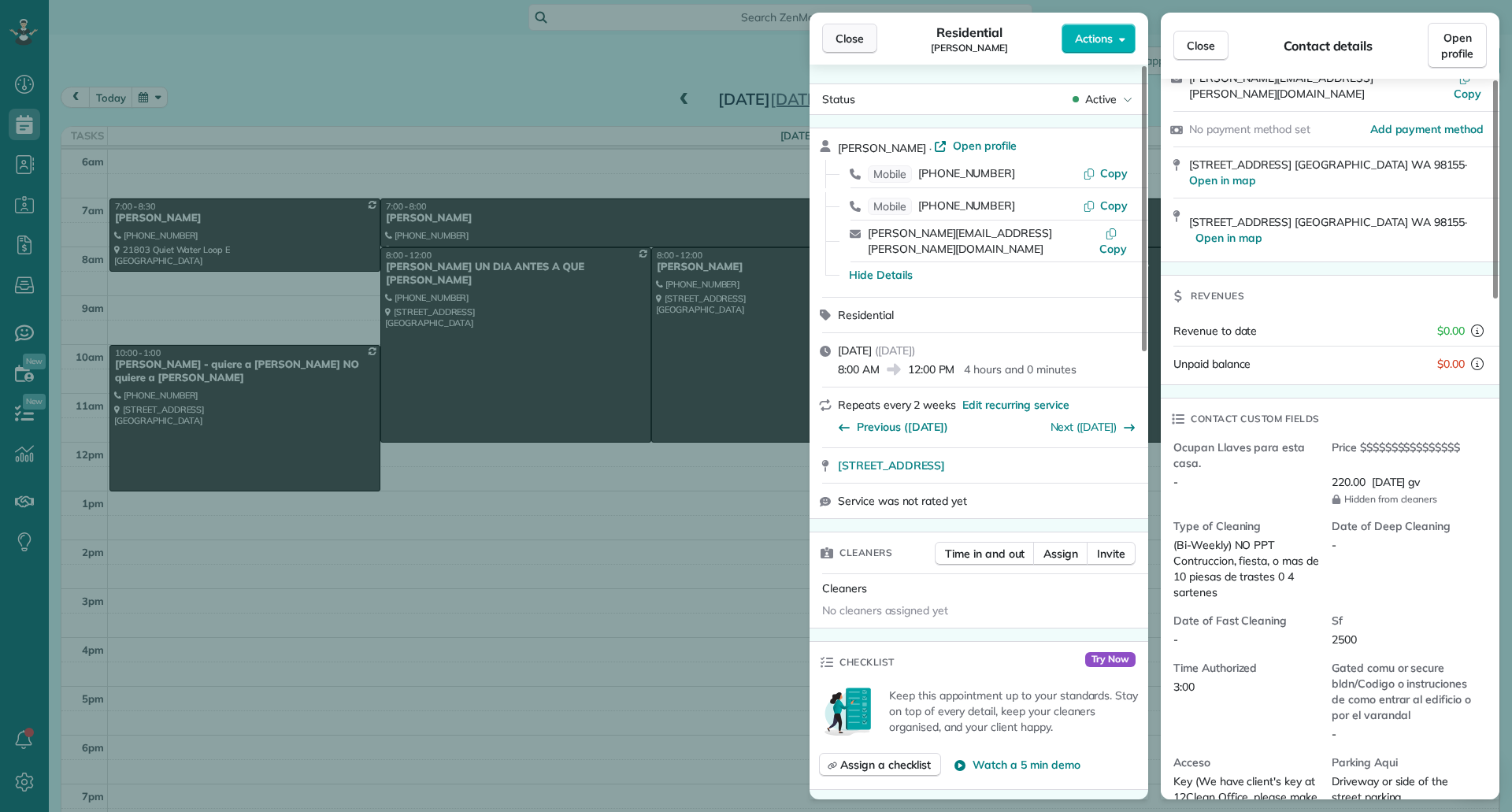 click on "Close" at bounding box center (850, 39) 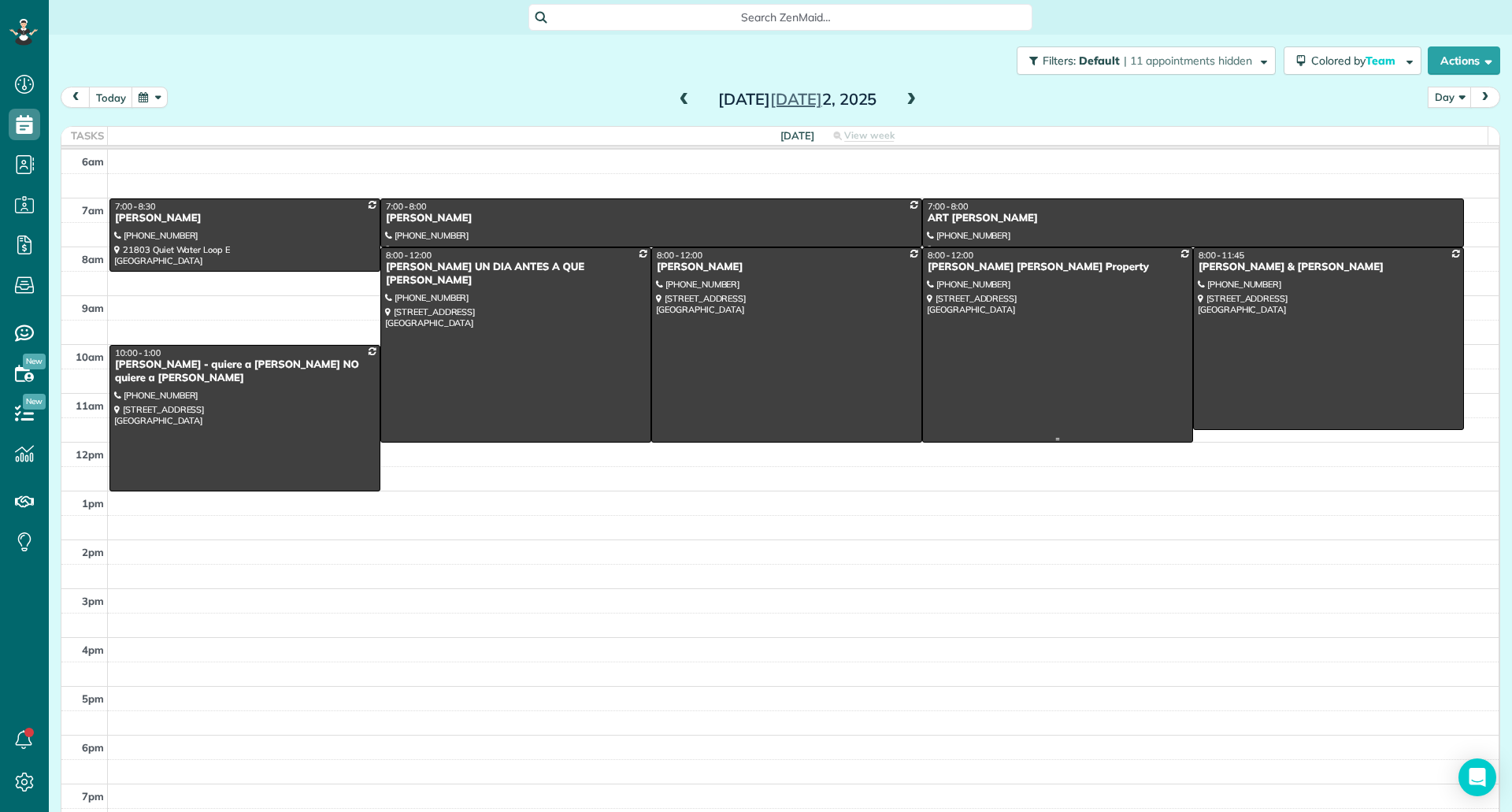 click at bounding box center (1058, 345) 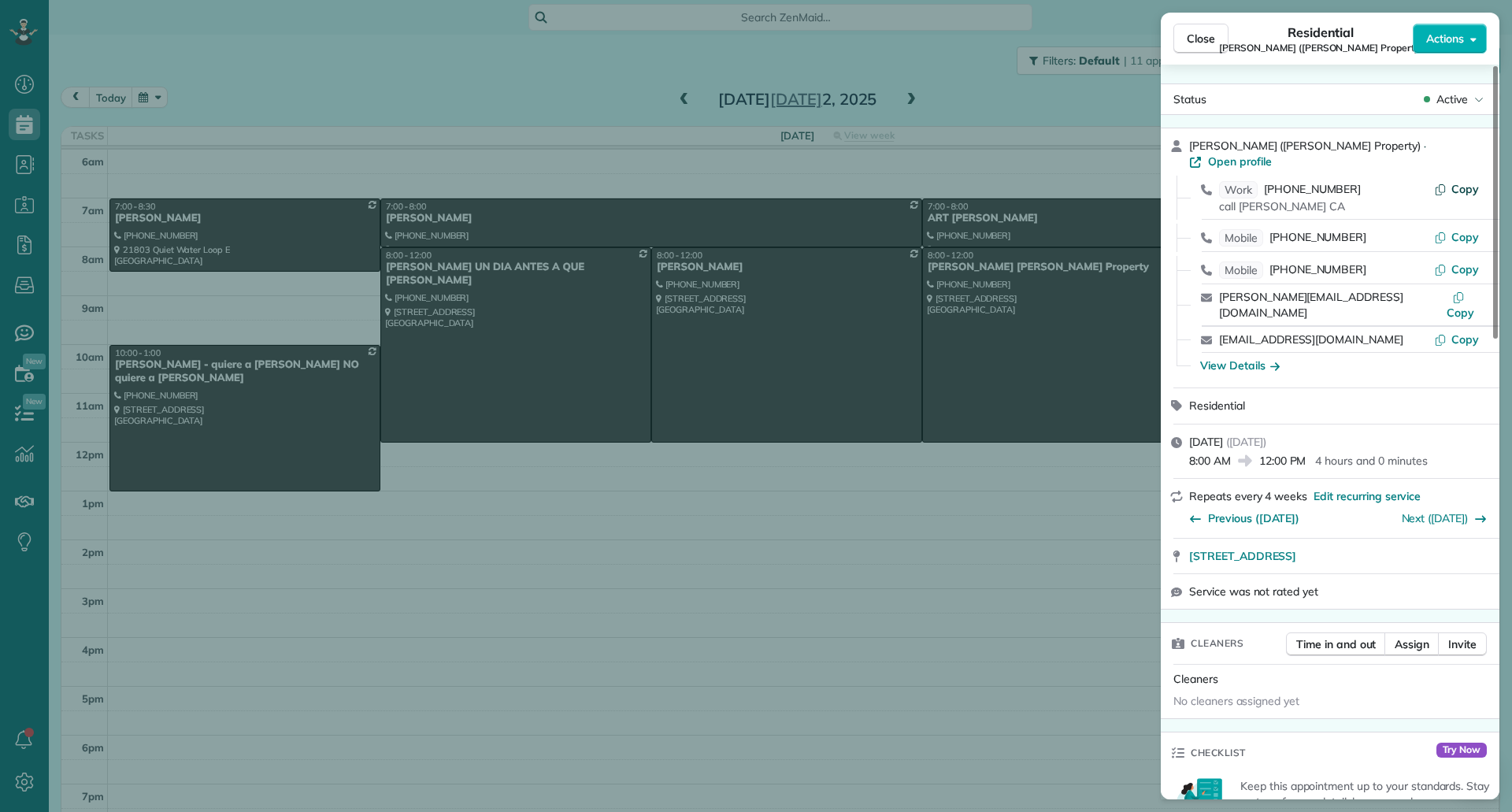 click on "Copy" at bounding box center (1465, 189) 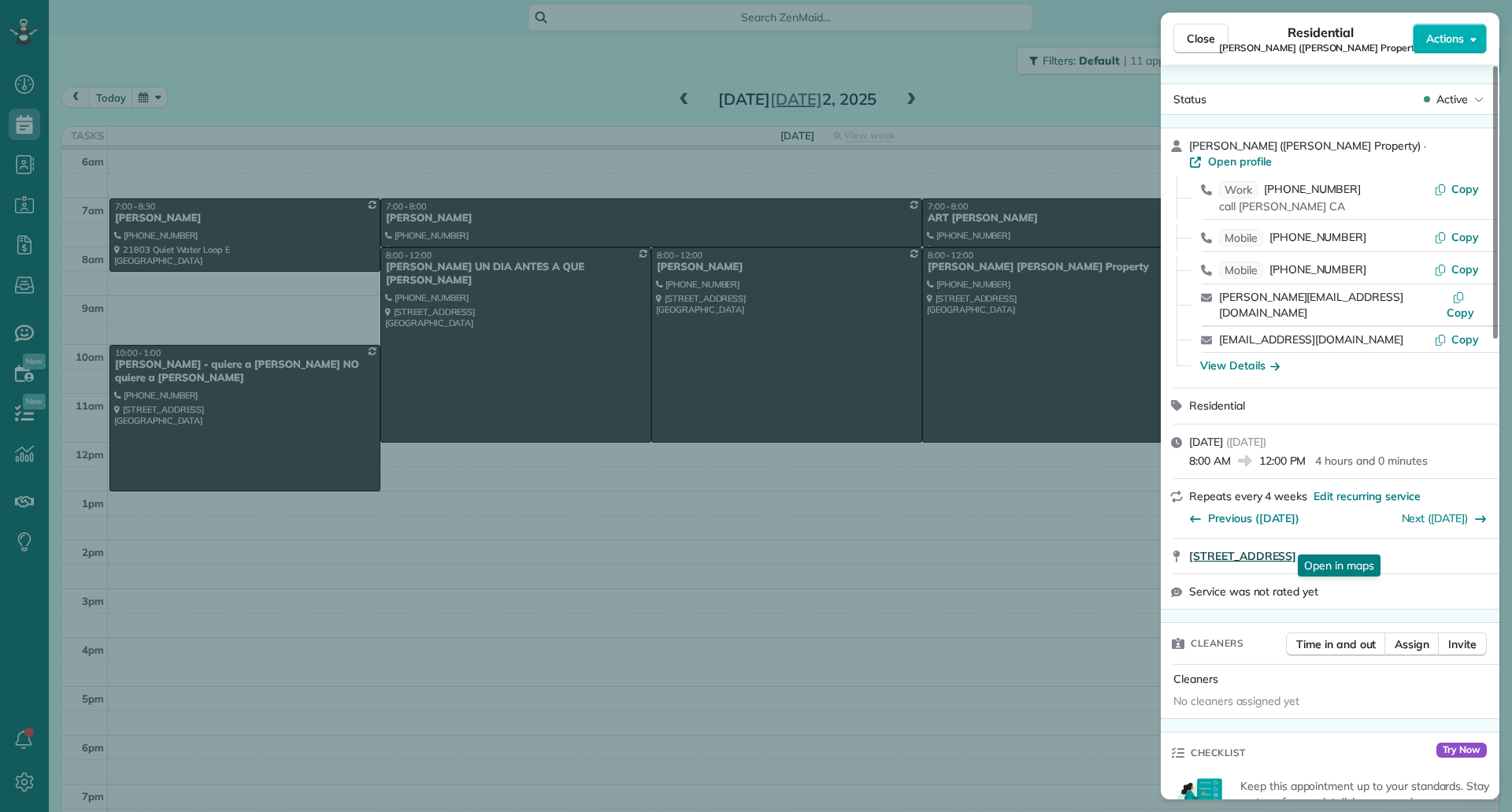 drag, startPoint x: 1184, startPoint y: 550, endPoint x: 1417, endPoint y: 547, distance: 233.0193 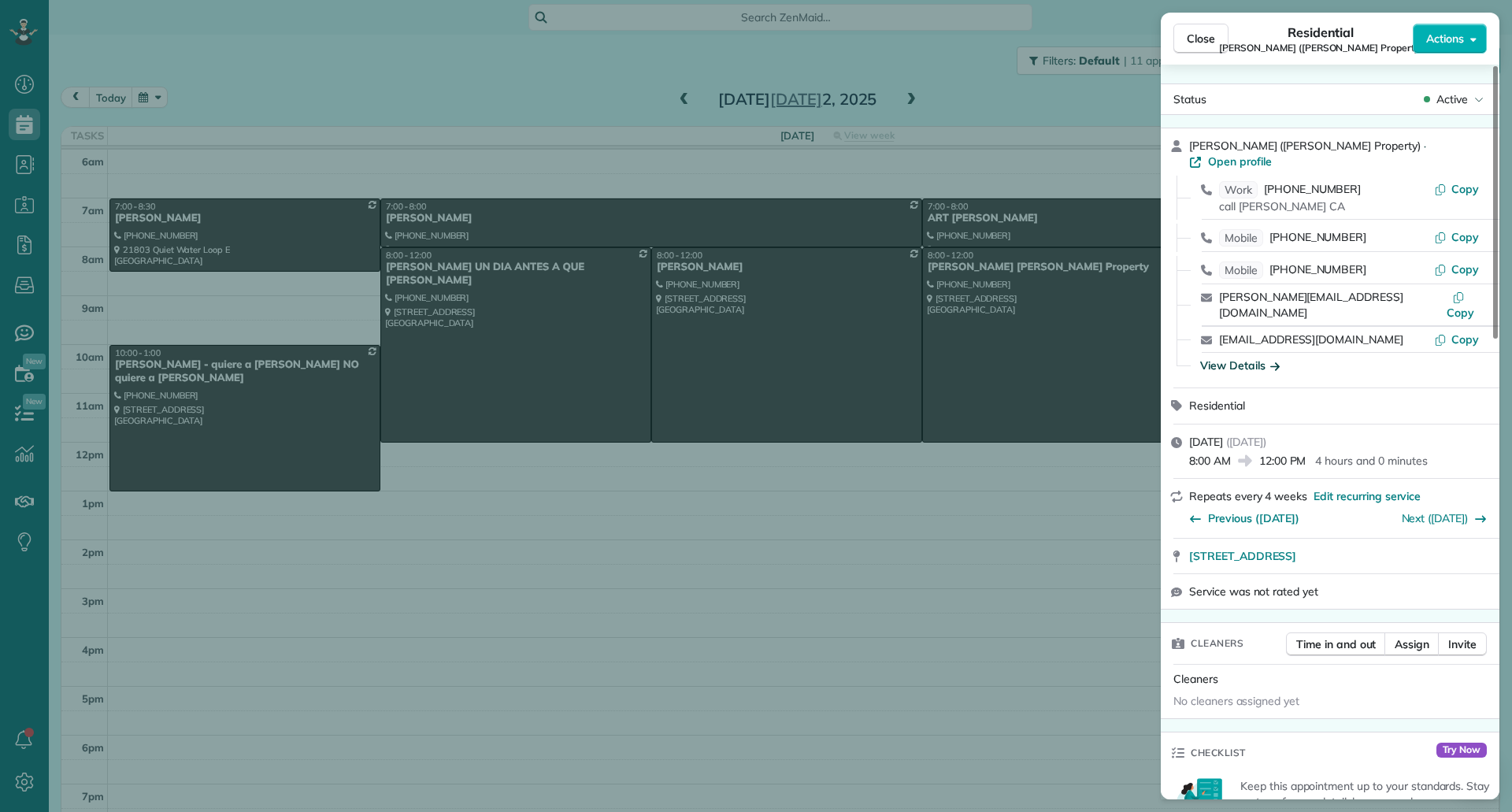 click on "View Details" at bounding box center [1240, 365] 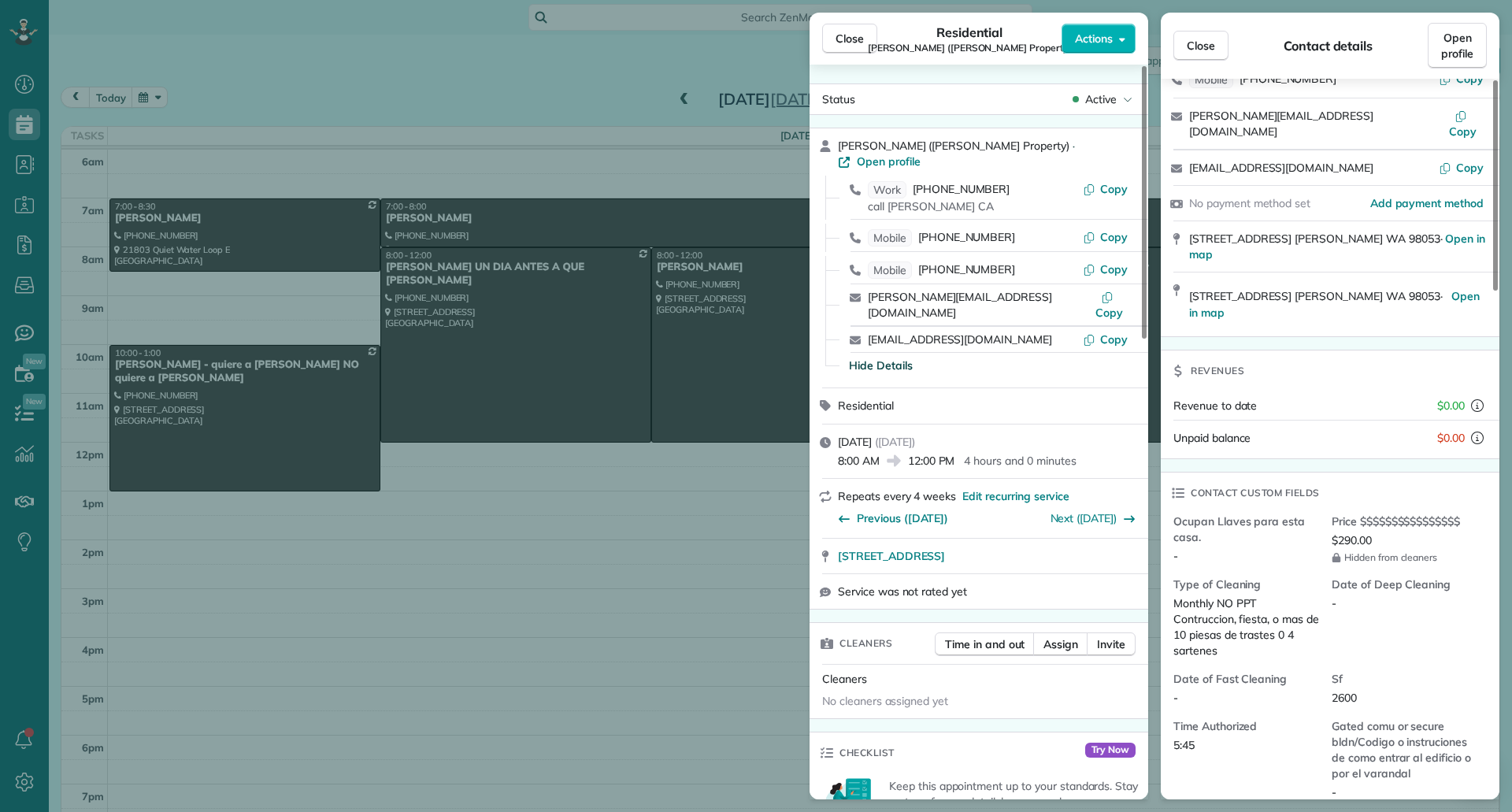 scroll, scrollTop: 236, scrollLeft: 0, axis: vertical 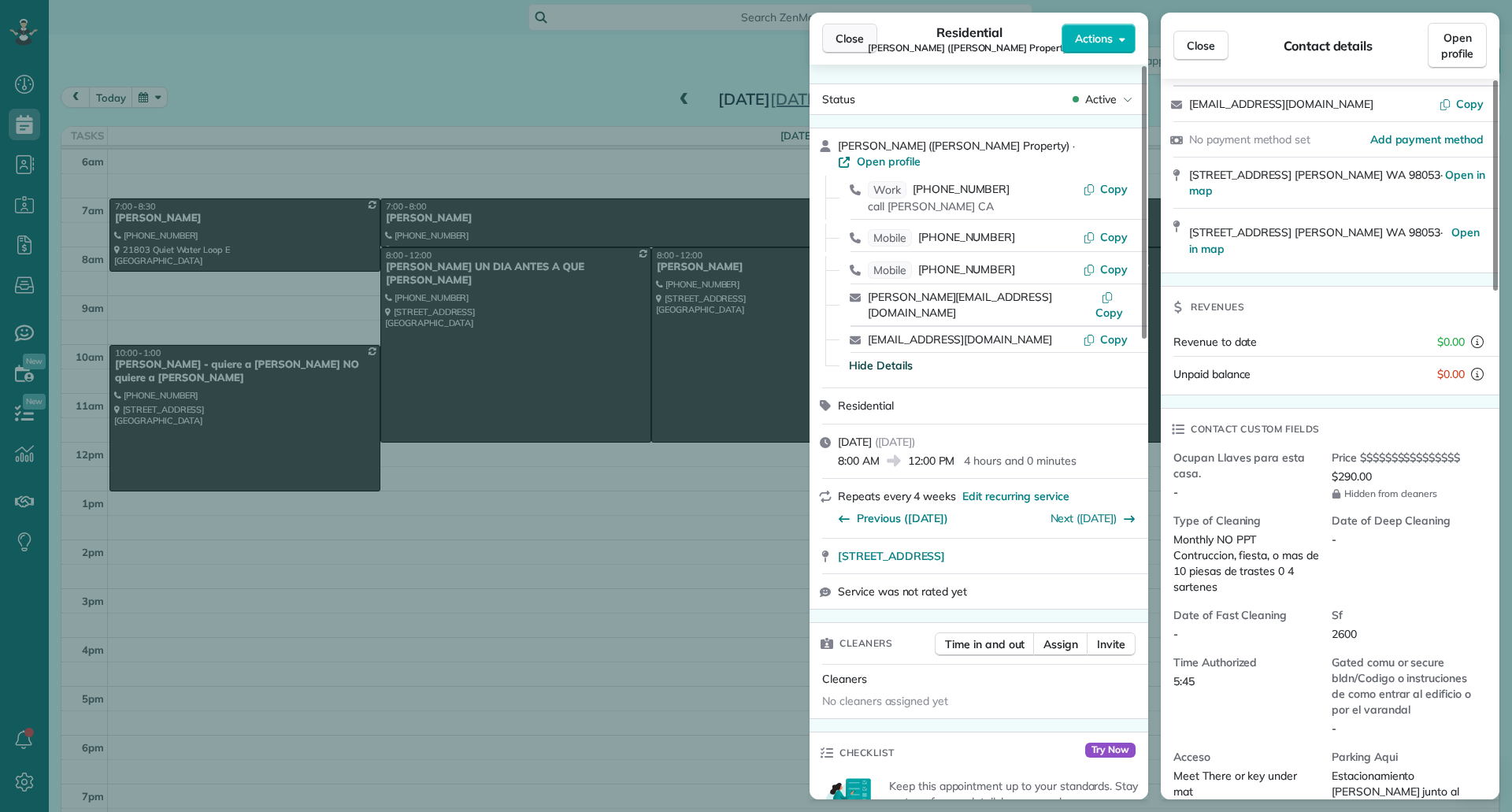 click on "Close" at bounding box center (850, 39) 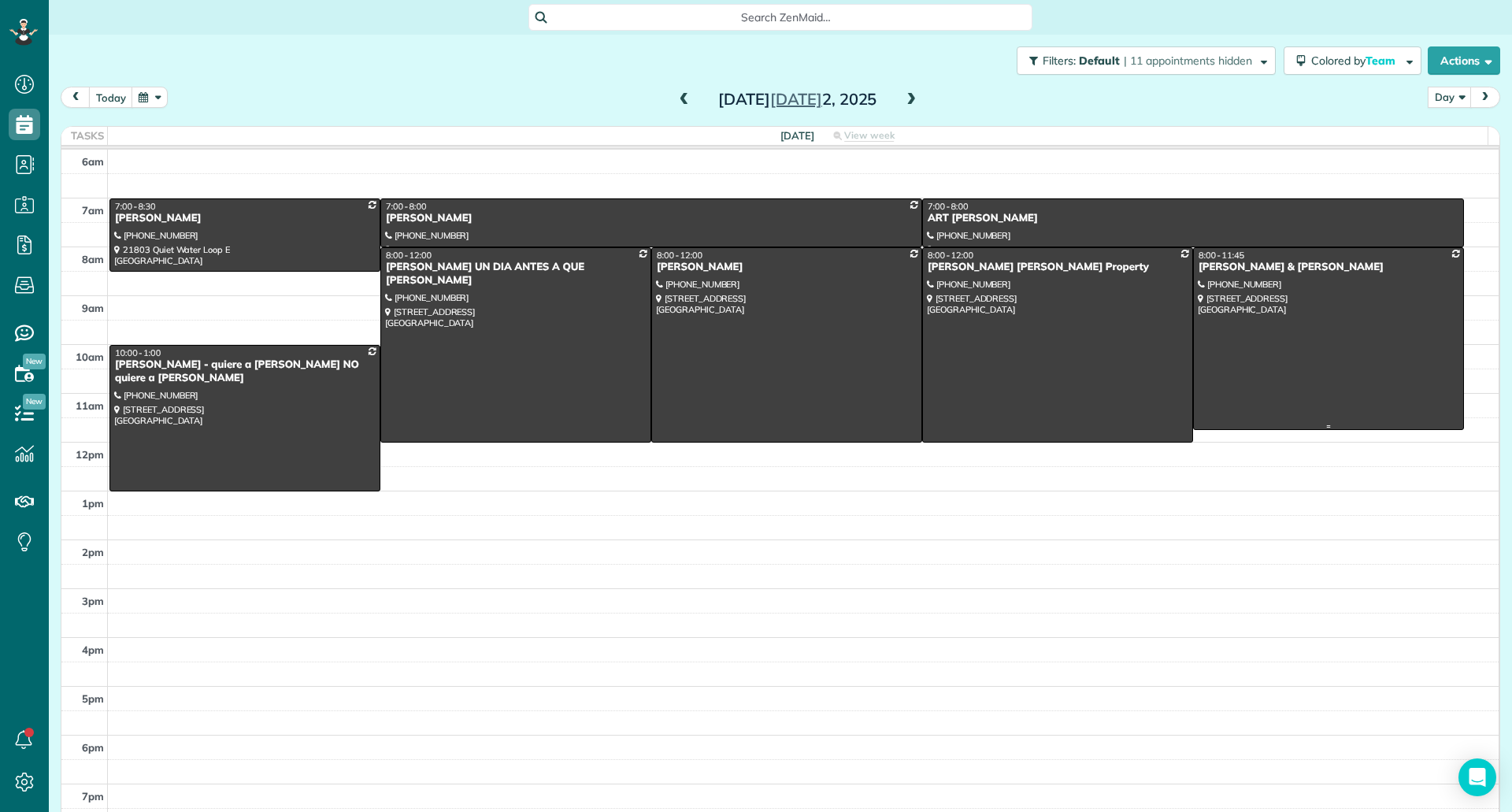 click at bounding box center [1329, 339] 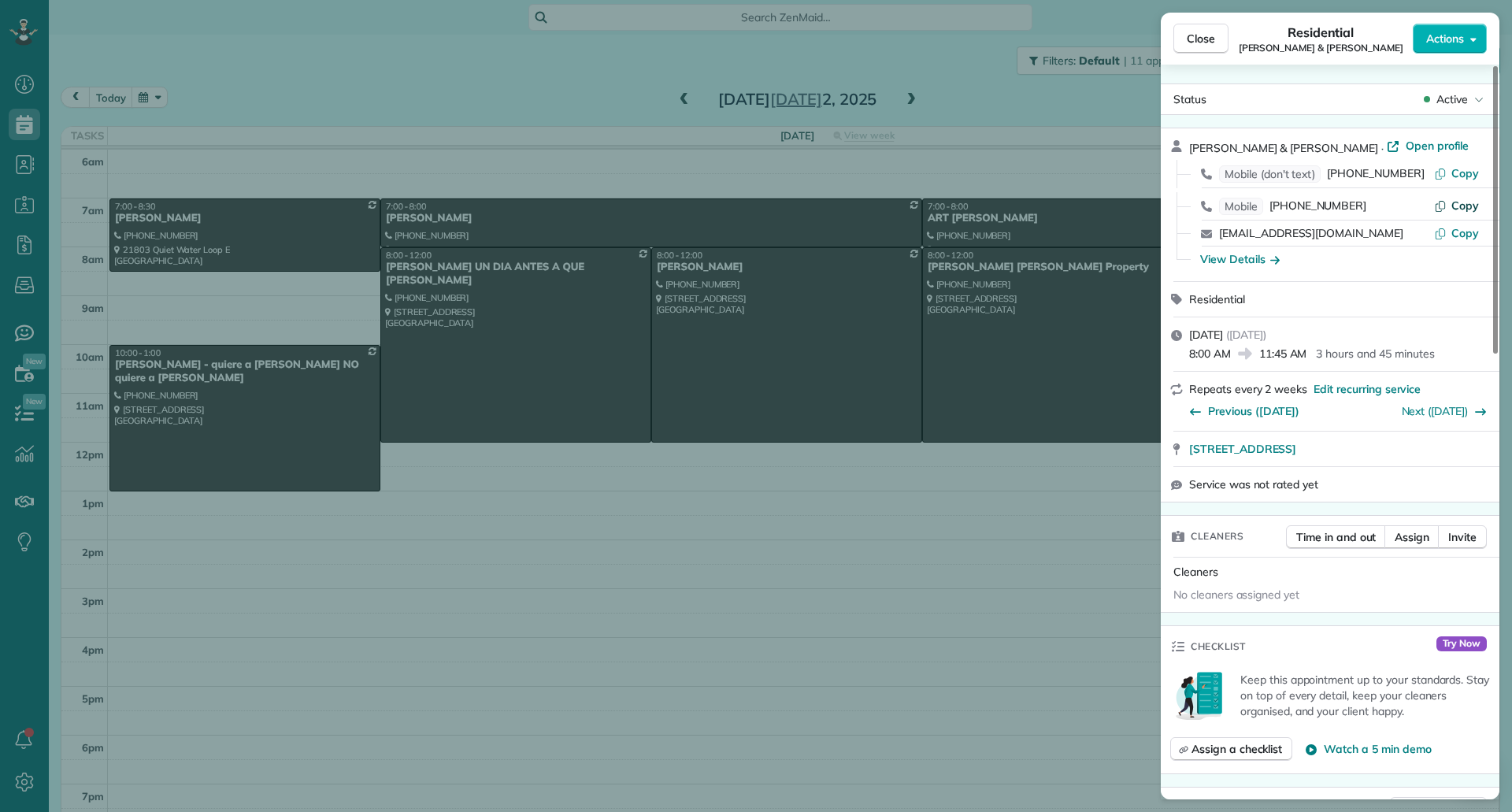 click on "Copy" at bounding box center [1465, 206] 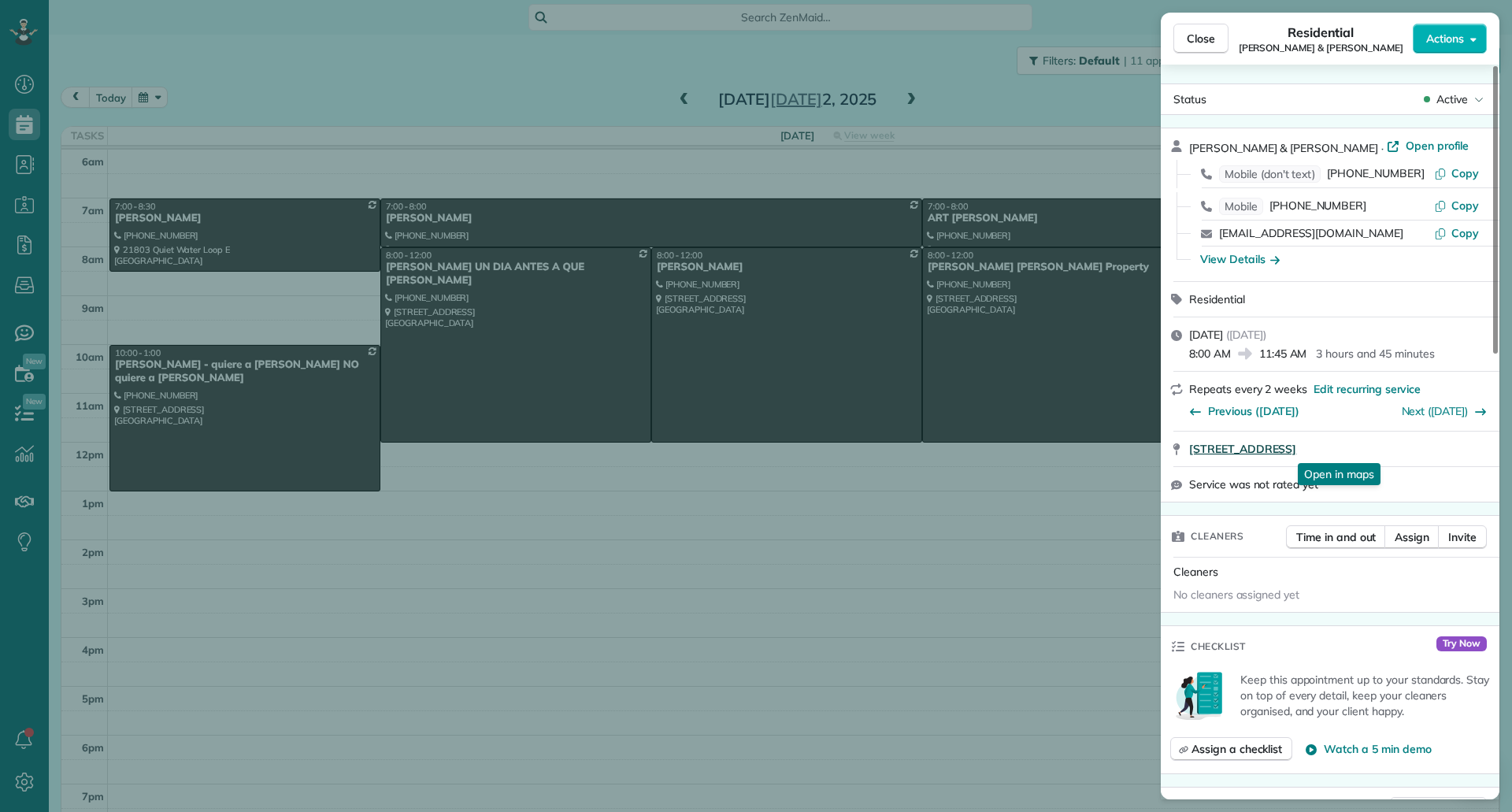 drag, startPoint x: 1188, startPoint y: 449, endPoint x: 1441, endPoint y: 455, distance: 253.07114 